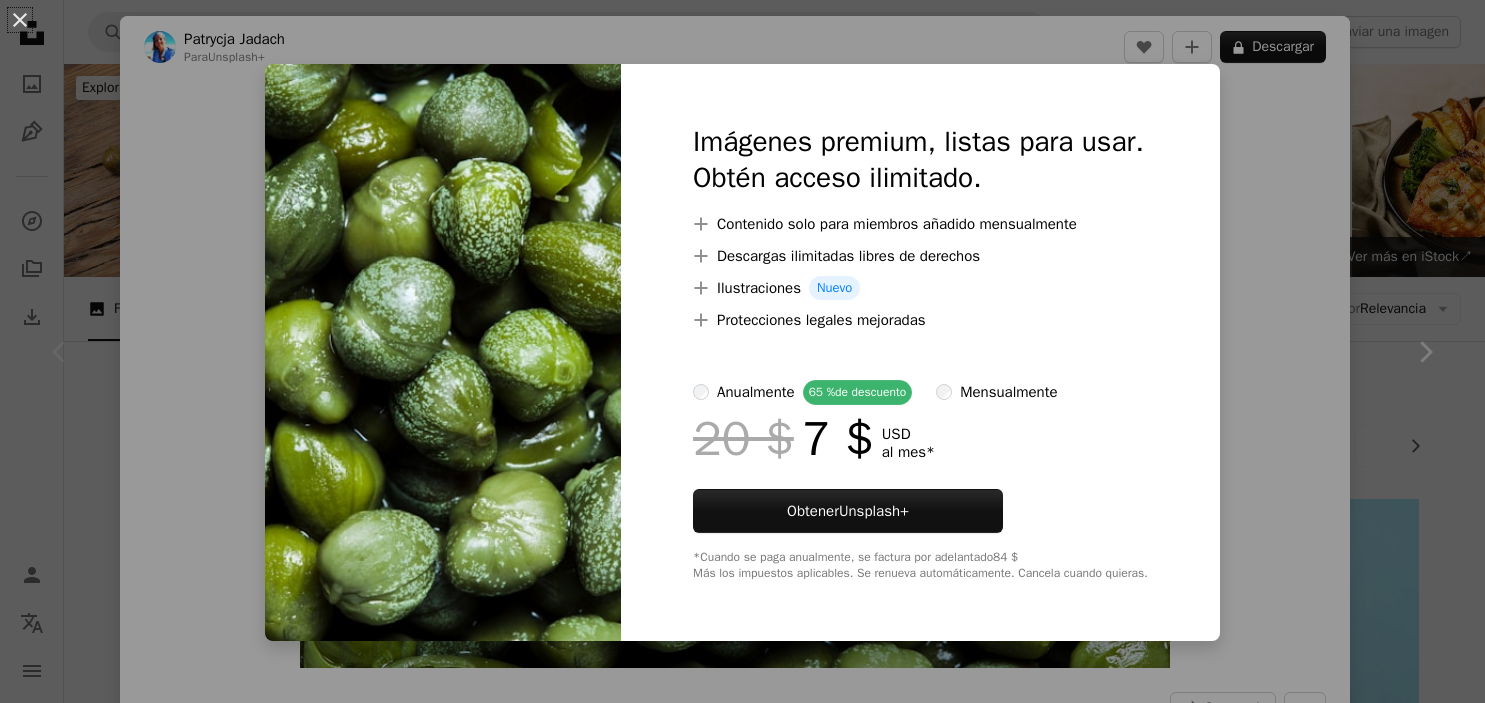 scroll, scrollTop: 426, scrollLeft: 0, axis: vertical 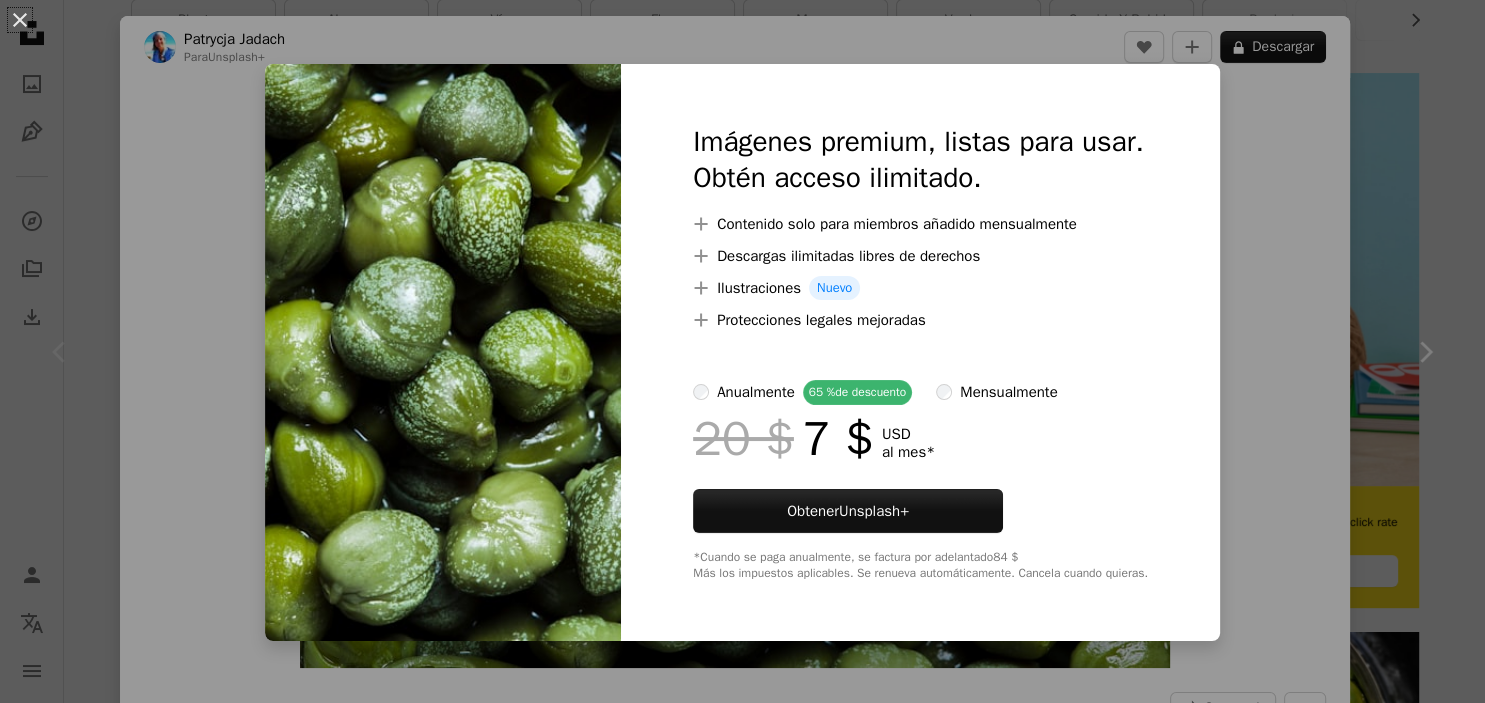 type 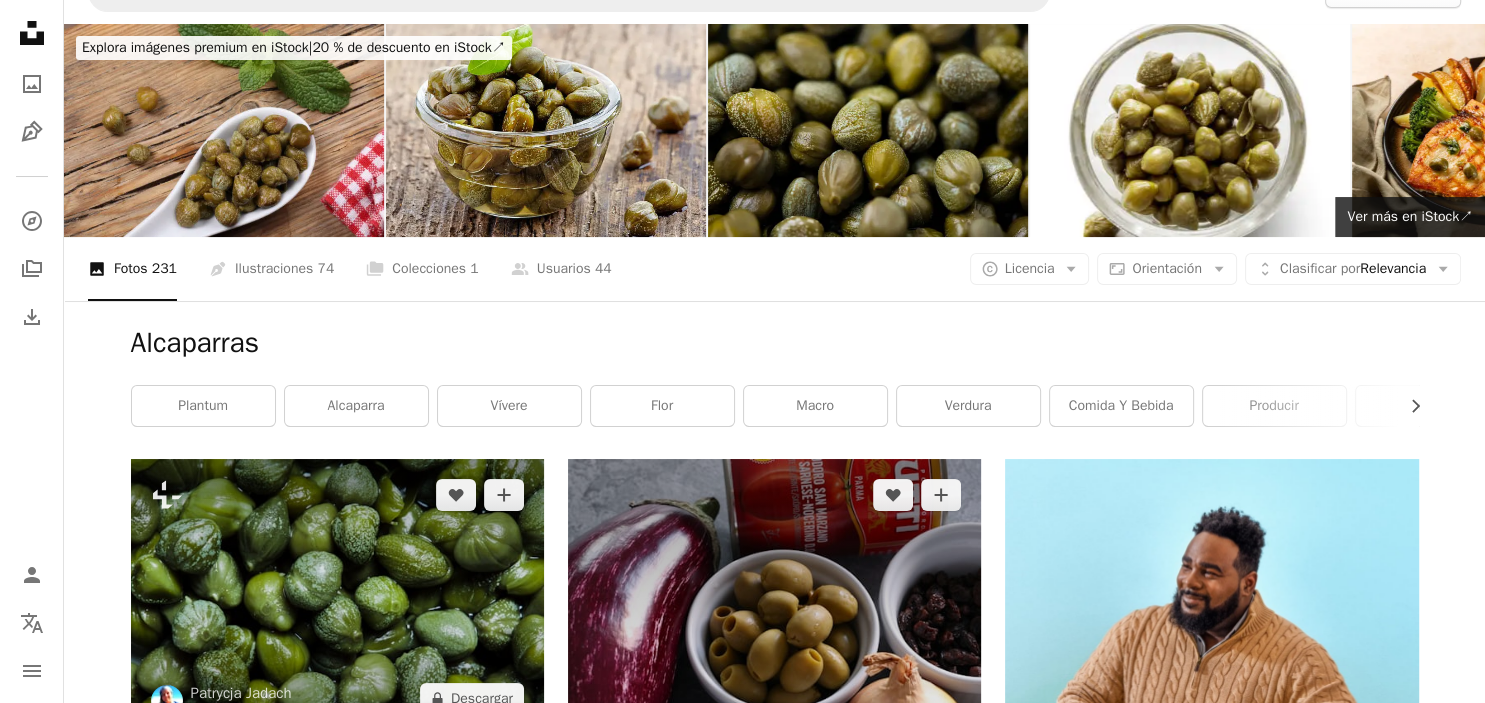 scroll, scrollTop: 0, scrollLeft: 0, axis: both 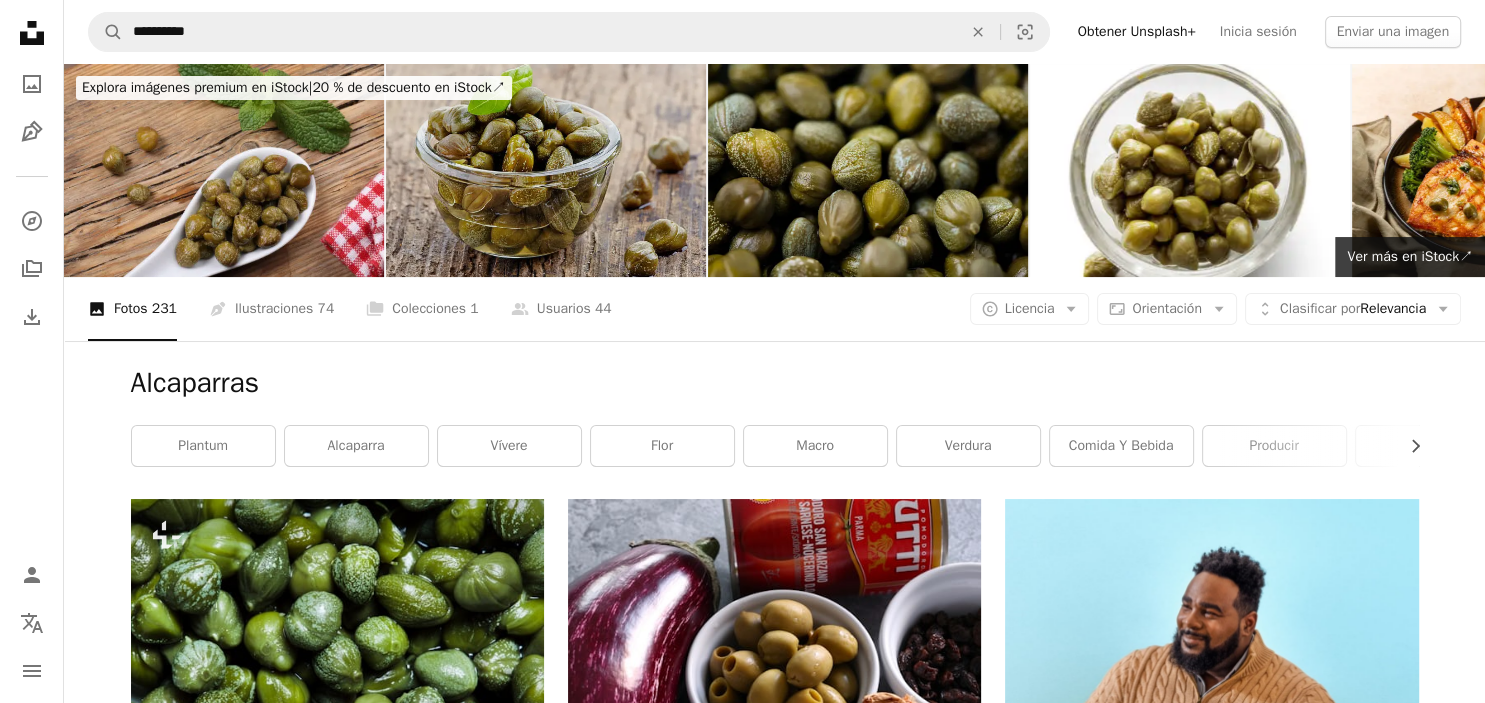 click at bounding box center [546, 170] 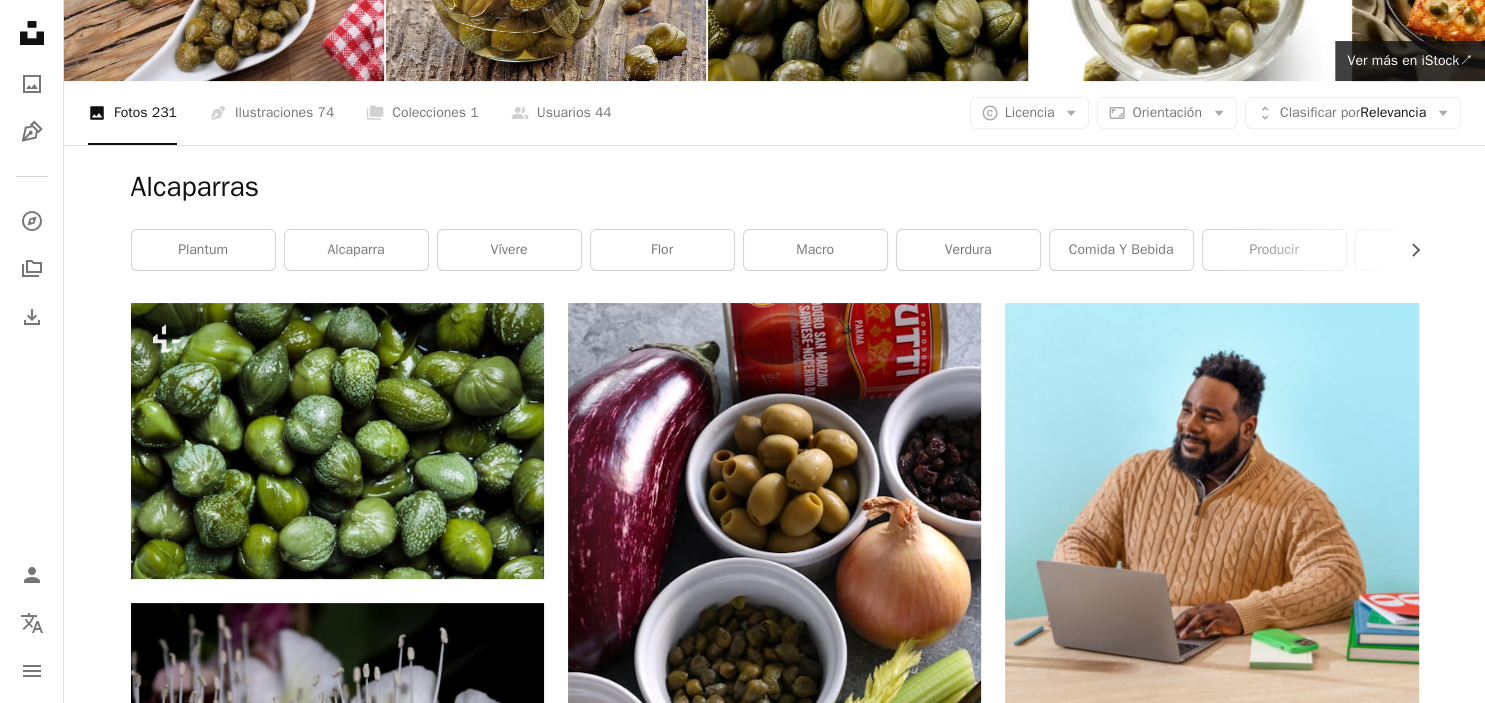 scroll, scrollTop: 194, scrollLeft: 0, axis: vertical 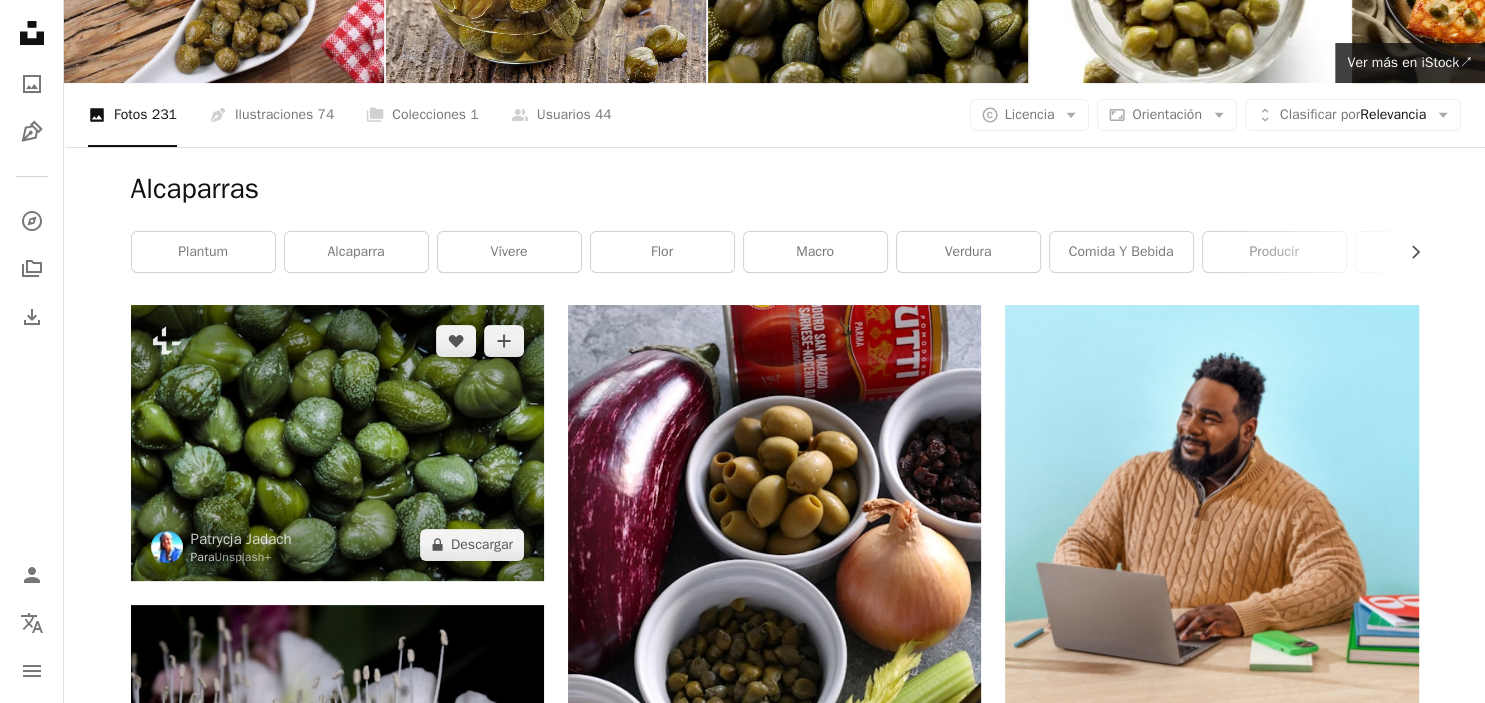 click at bounding box center [337, 442] 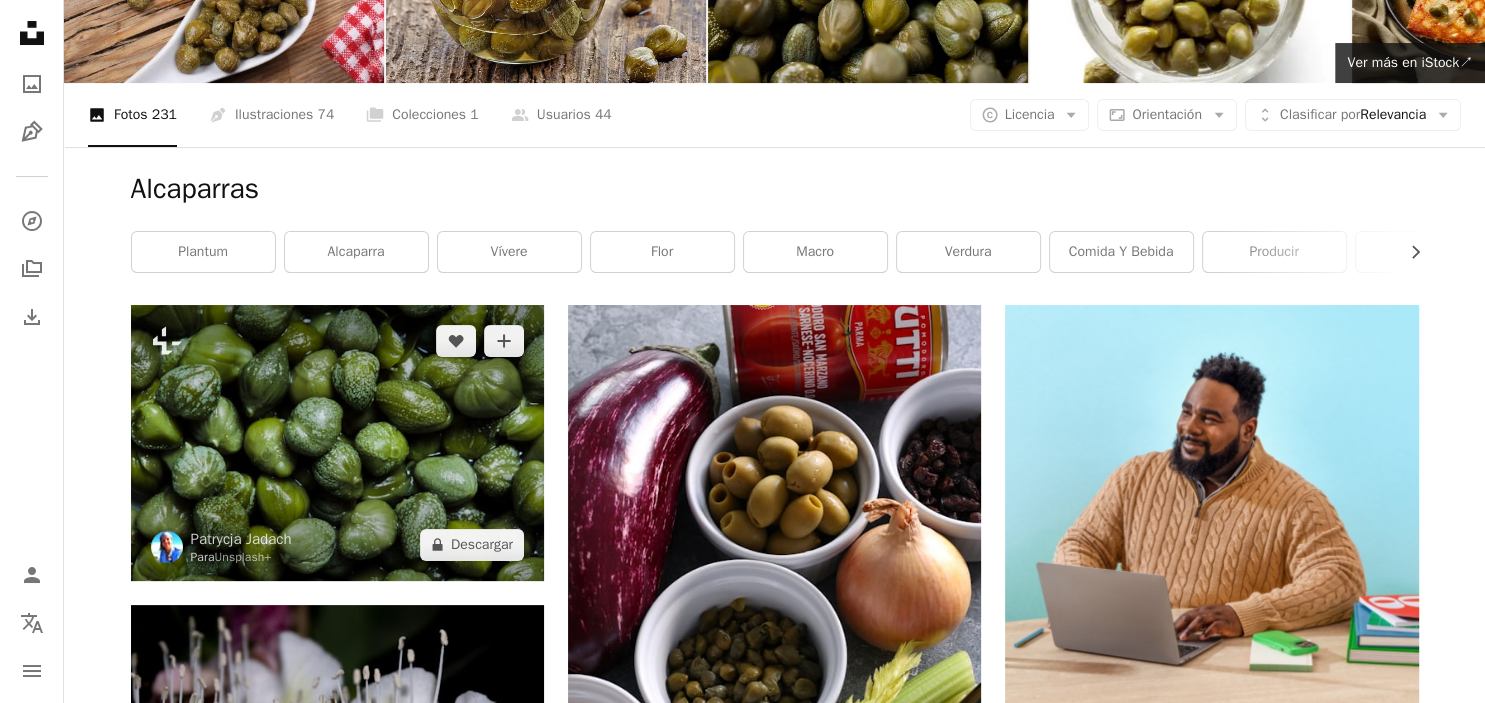 scroll, scrollTop: 194, scrollLeft: 0, axis: vertical 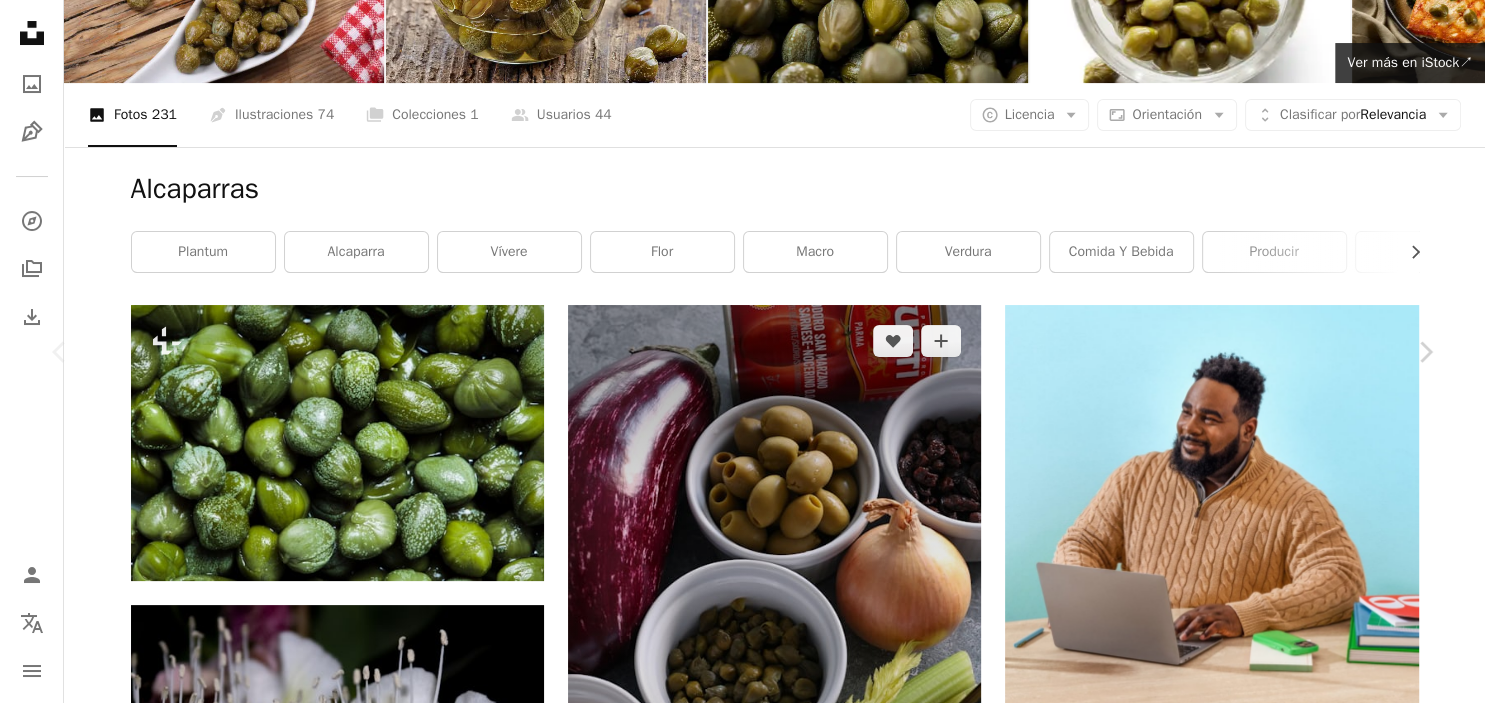 click at bounding box center [735, 14842] 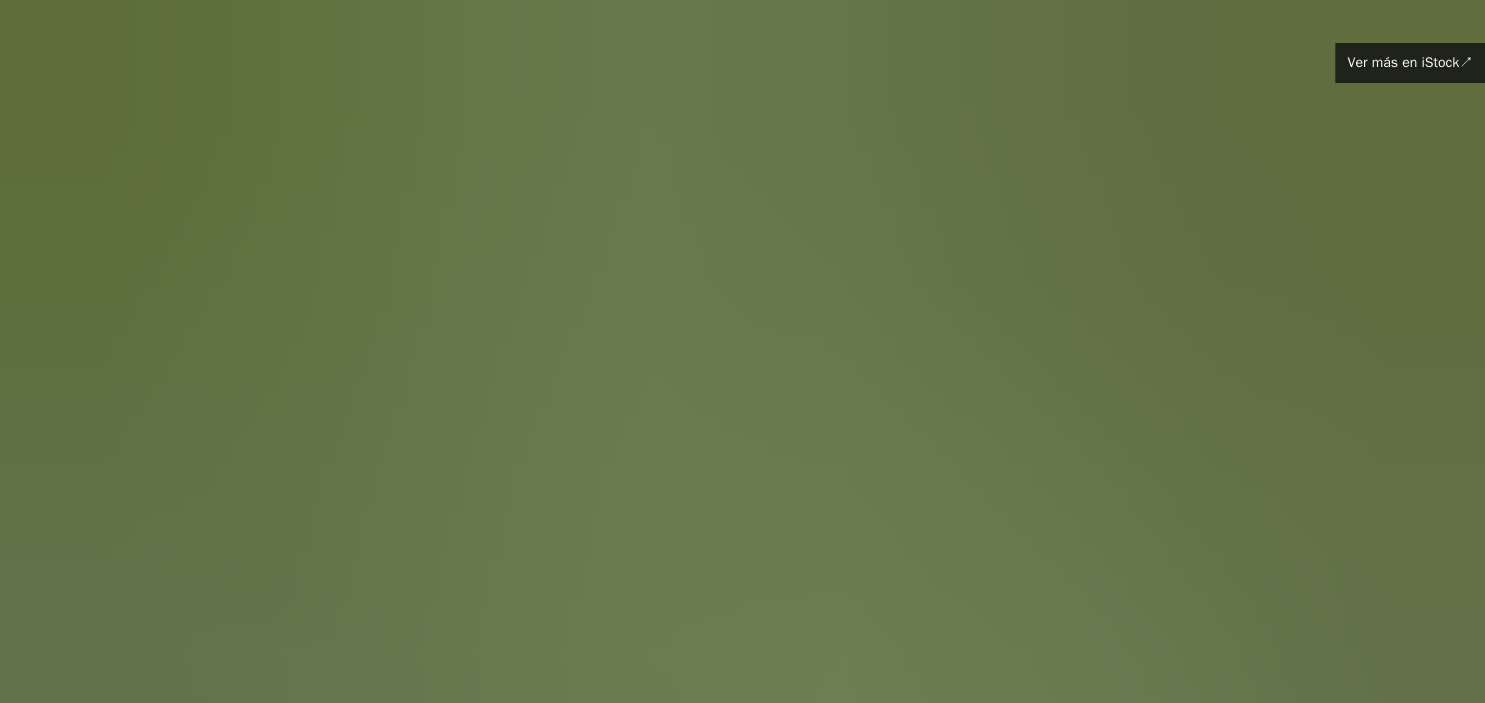 scroll, scrollTop: 144, scrollLeft: 0, axis: vertical 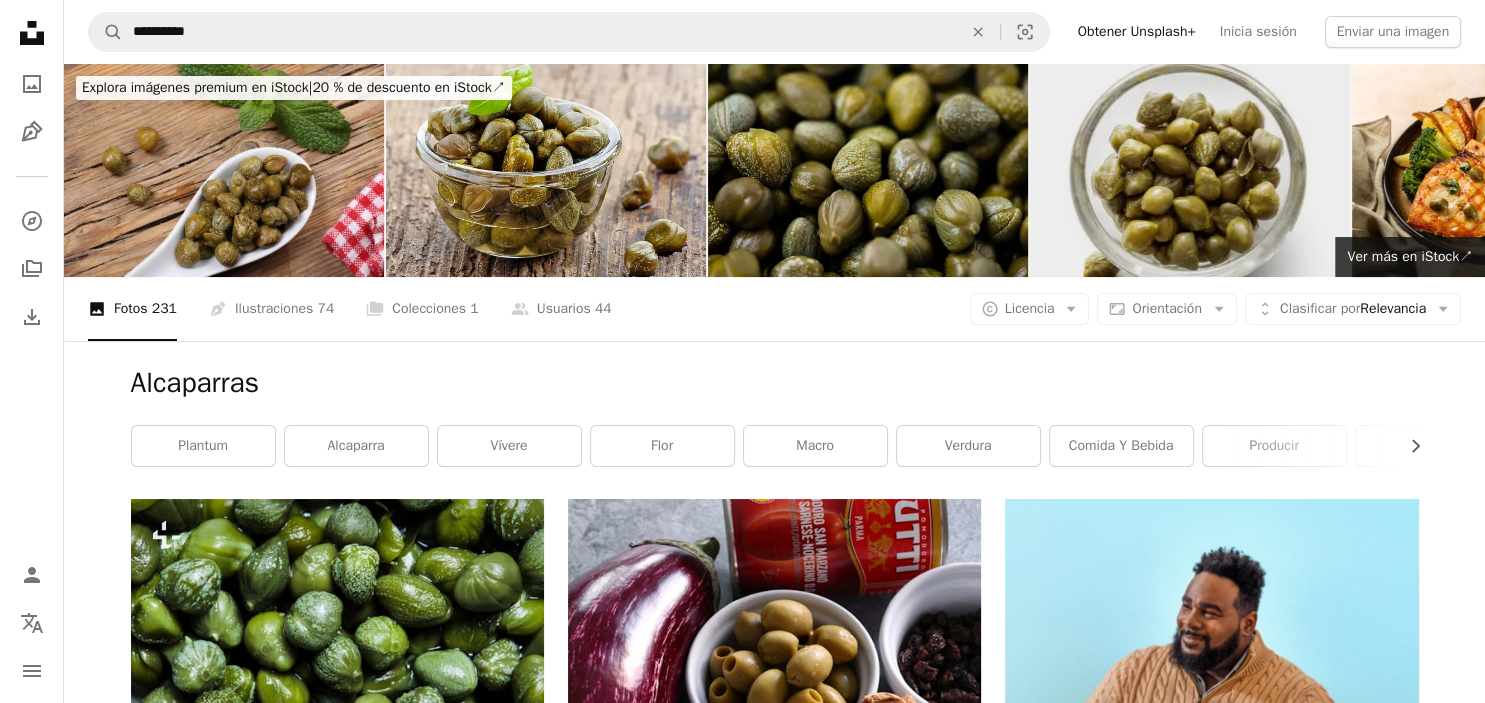 click at bounding box center (1190, 170) 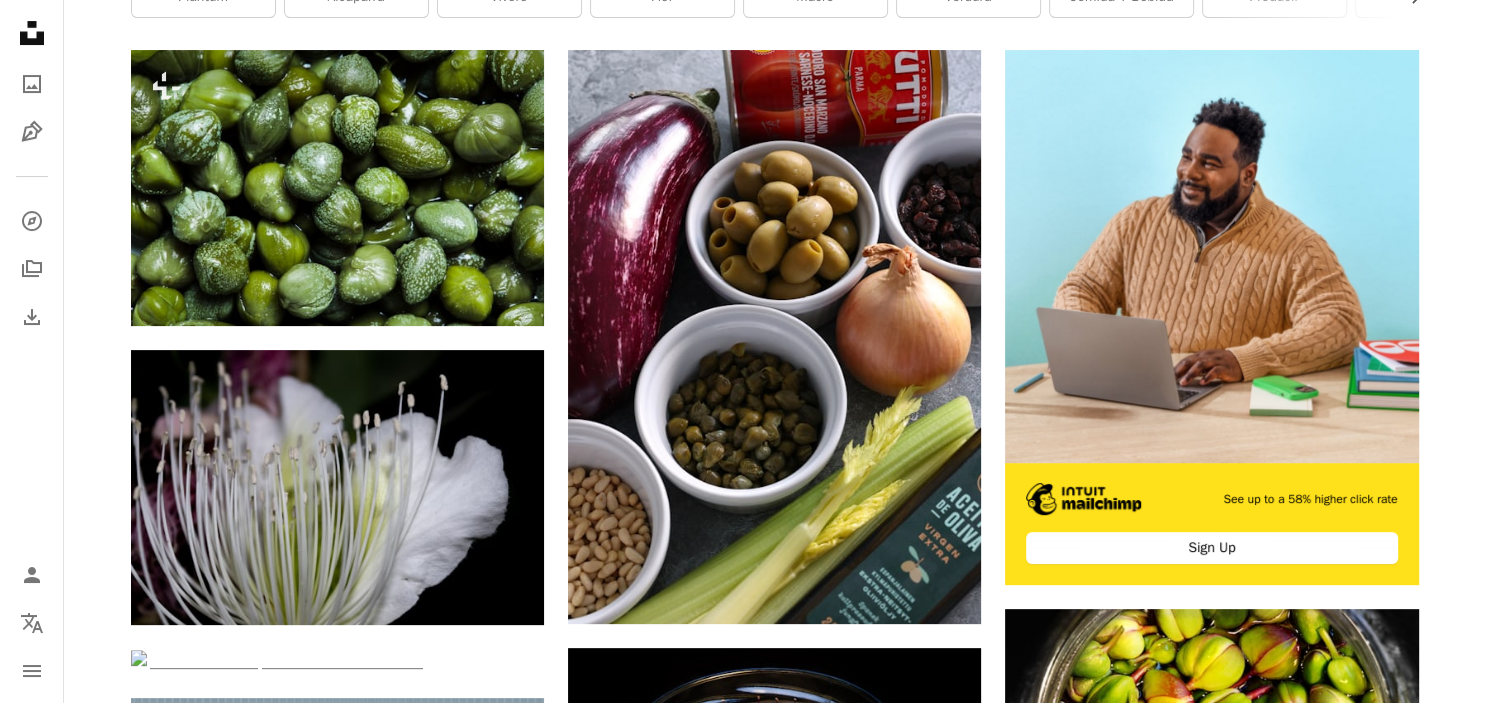 scroll, scrollTop: 450, scrollLeft: 0, axis: vertical 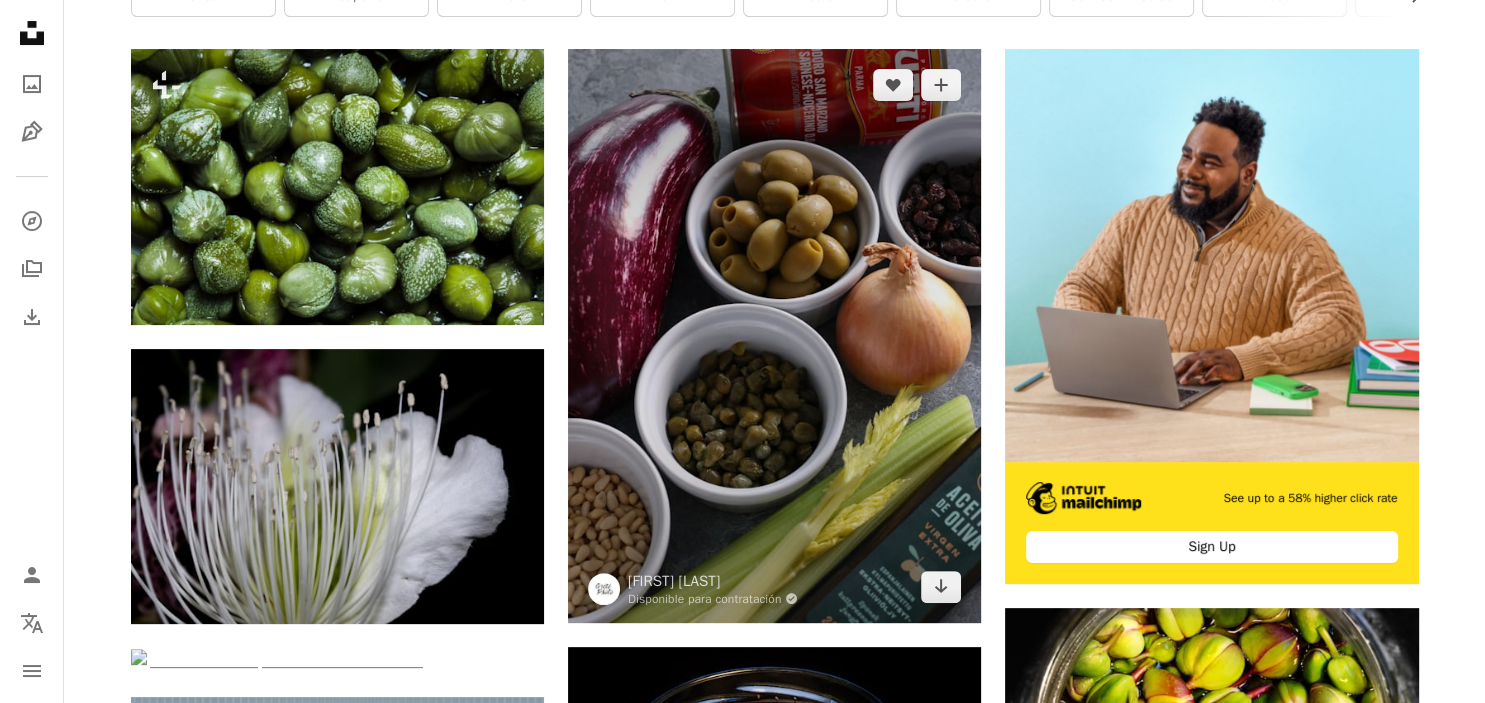 click at bounding box center (774, 336) 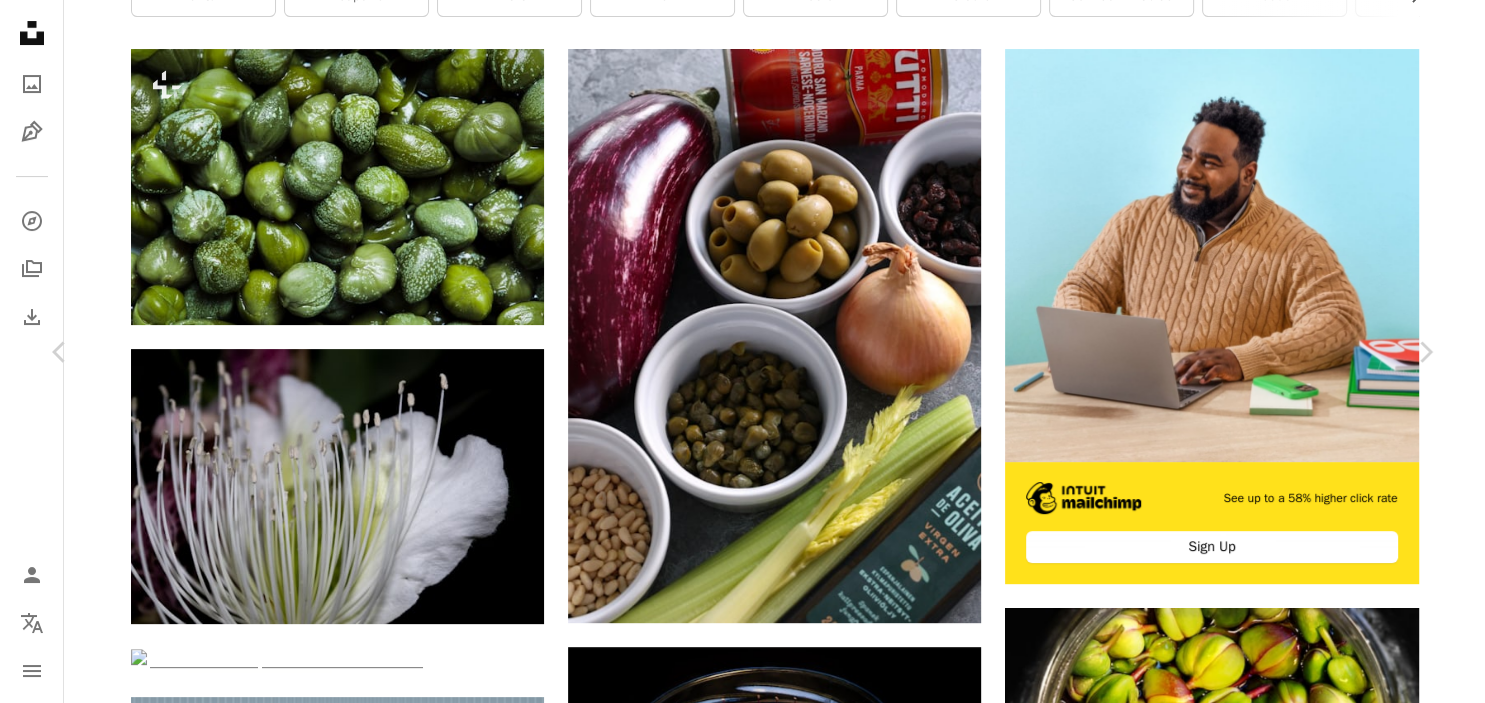 click on "Chevron down" 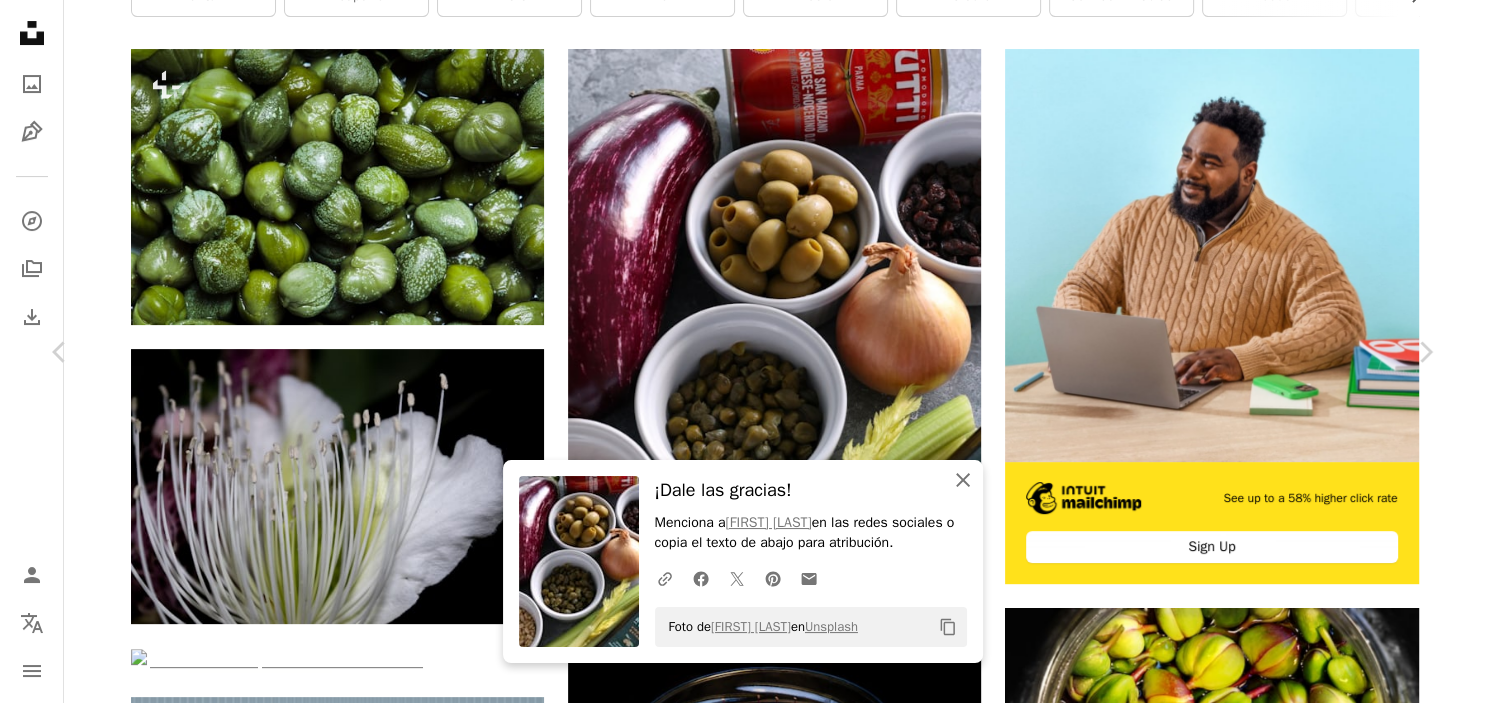 click 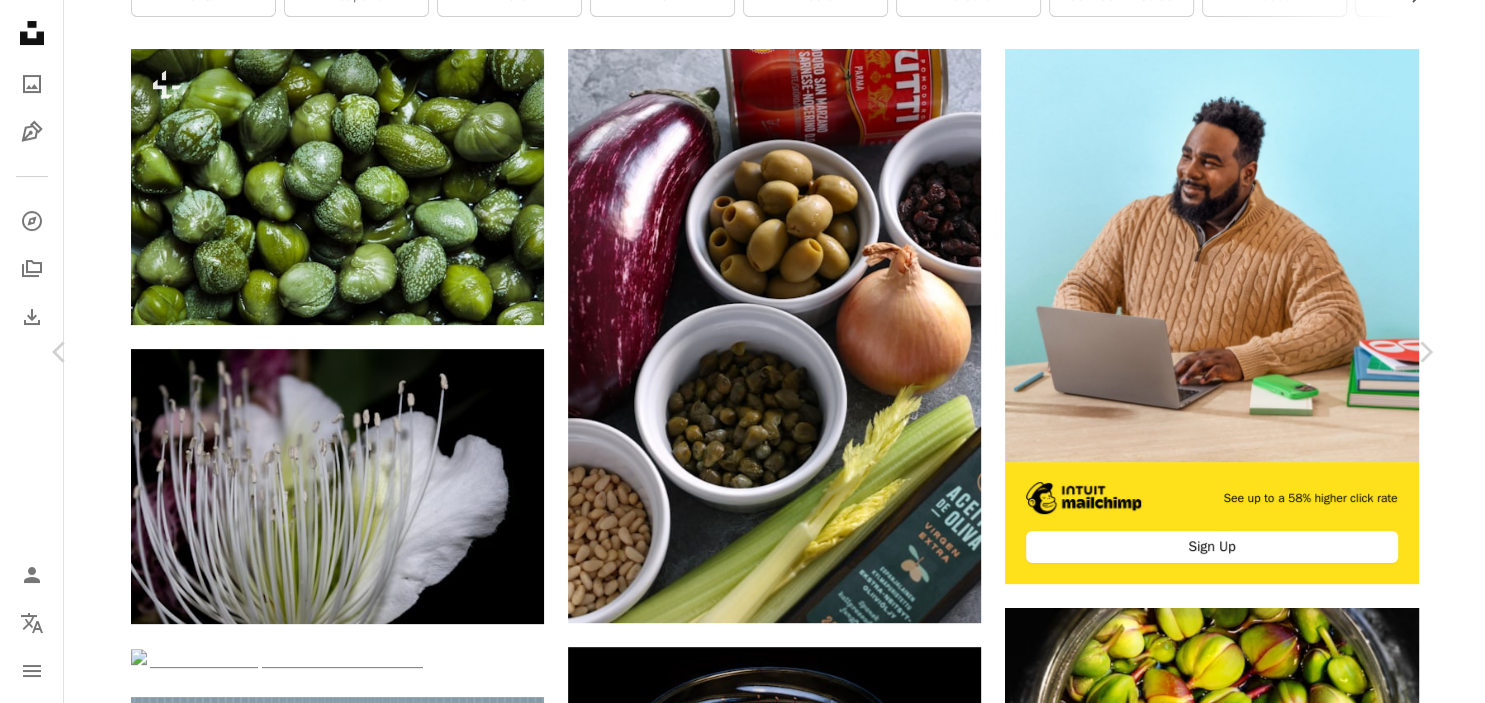 click on "Descargar gratis" at bounding box center [1229, 14255] 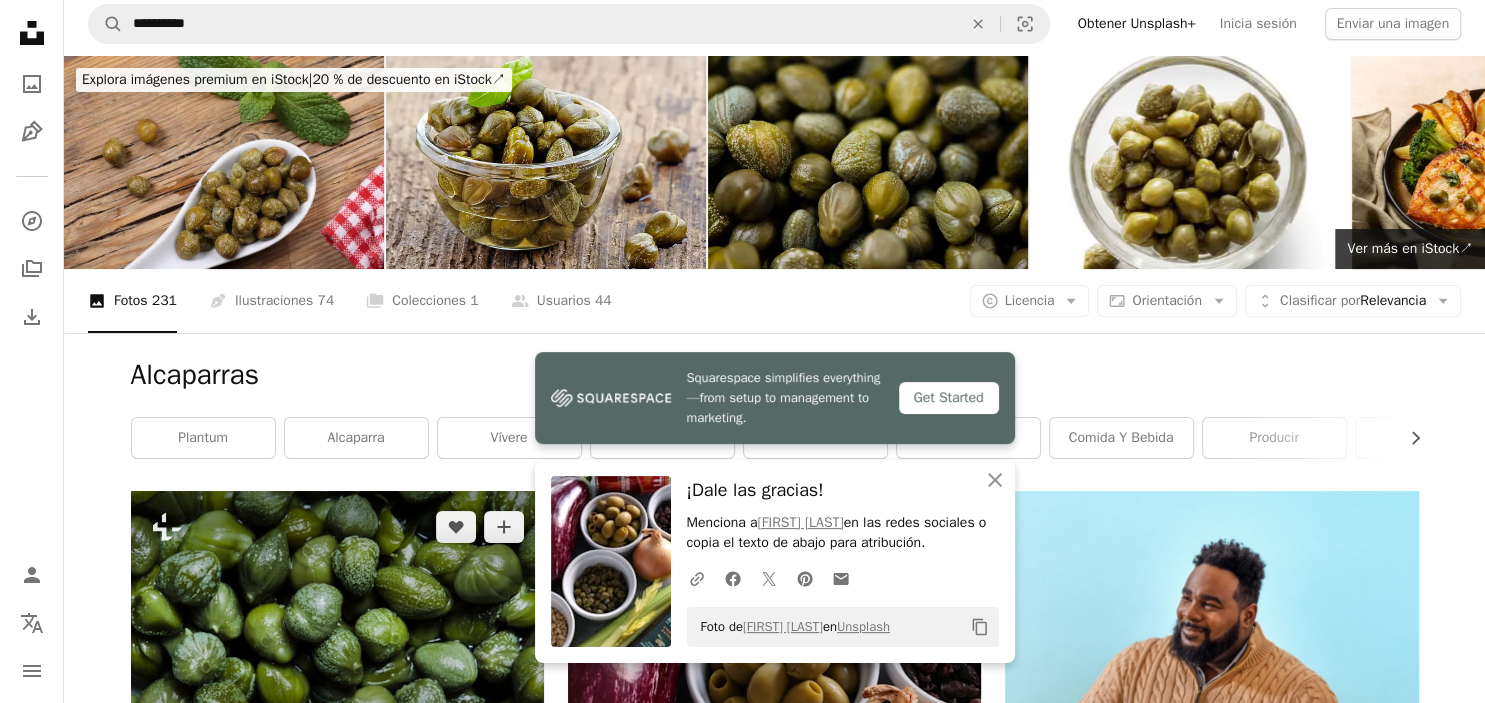 scroll, scrollTop: 0, scrollLeft: 0, axis: both 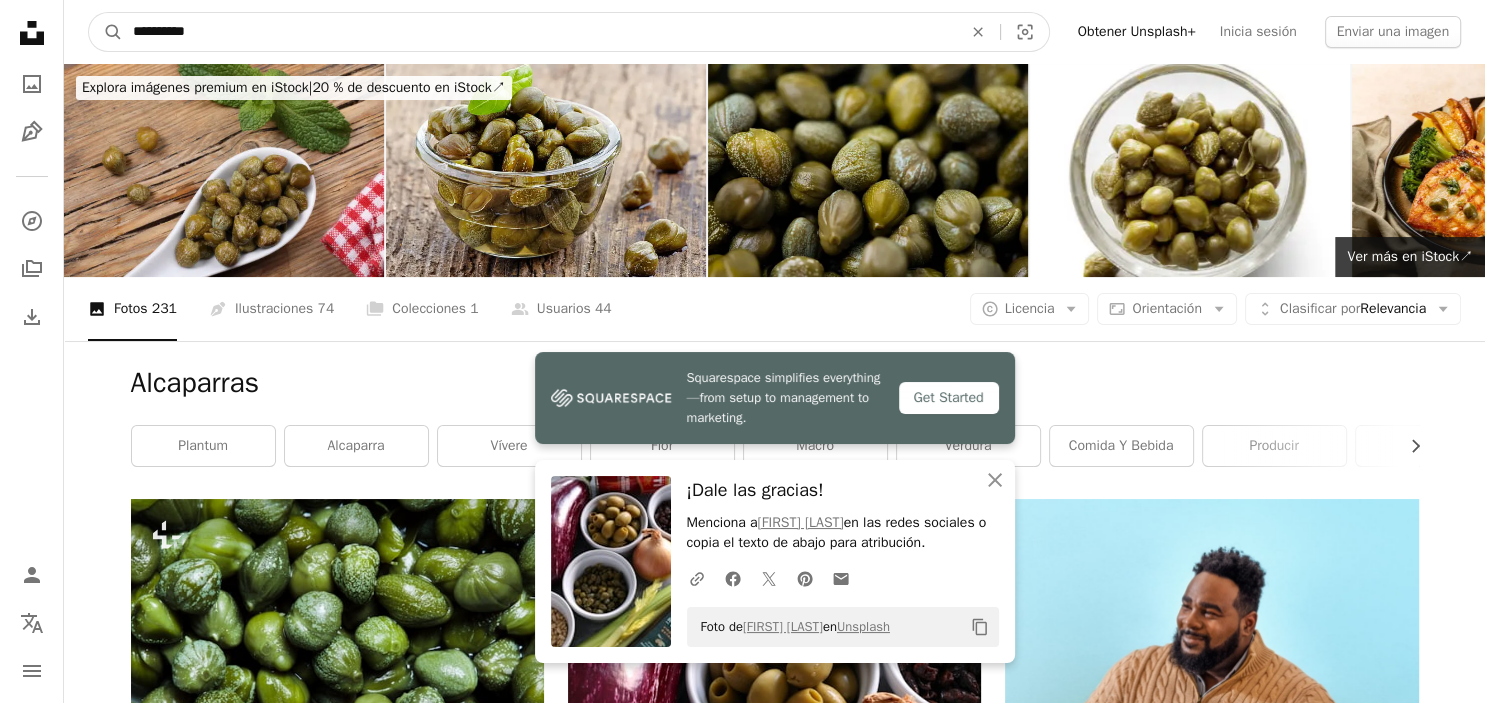 drag, startPoint x: 220, startPoint y: 28, endPoint x: 52, endPoint y: 31, distance: 168.02678 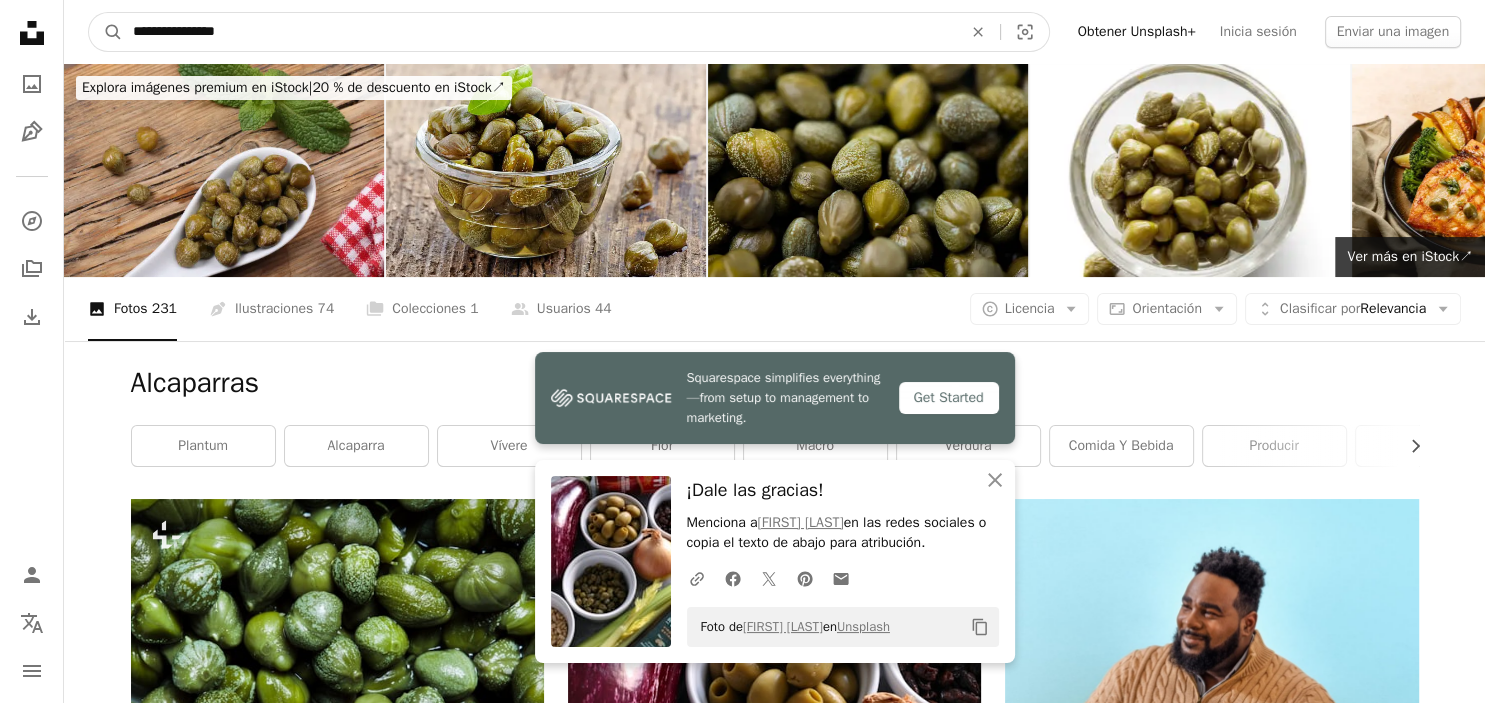 type on "**********" 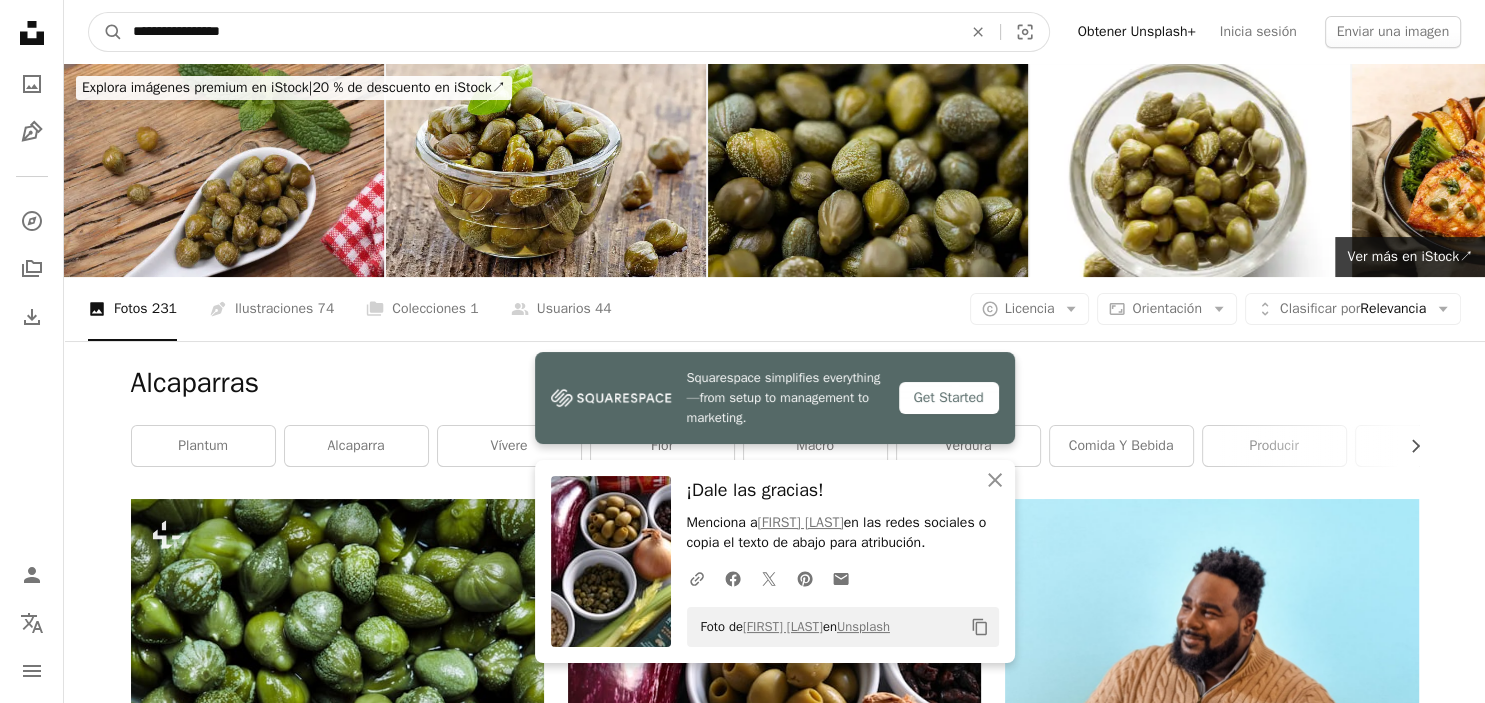 click on "A magnifying glass" at bounding box center (106, 32) 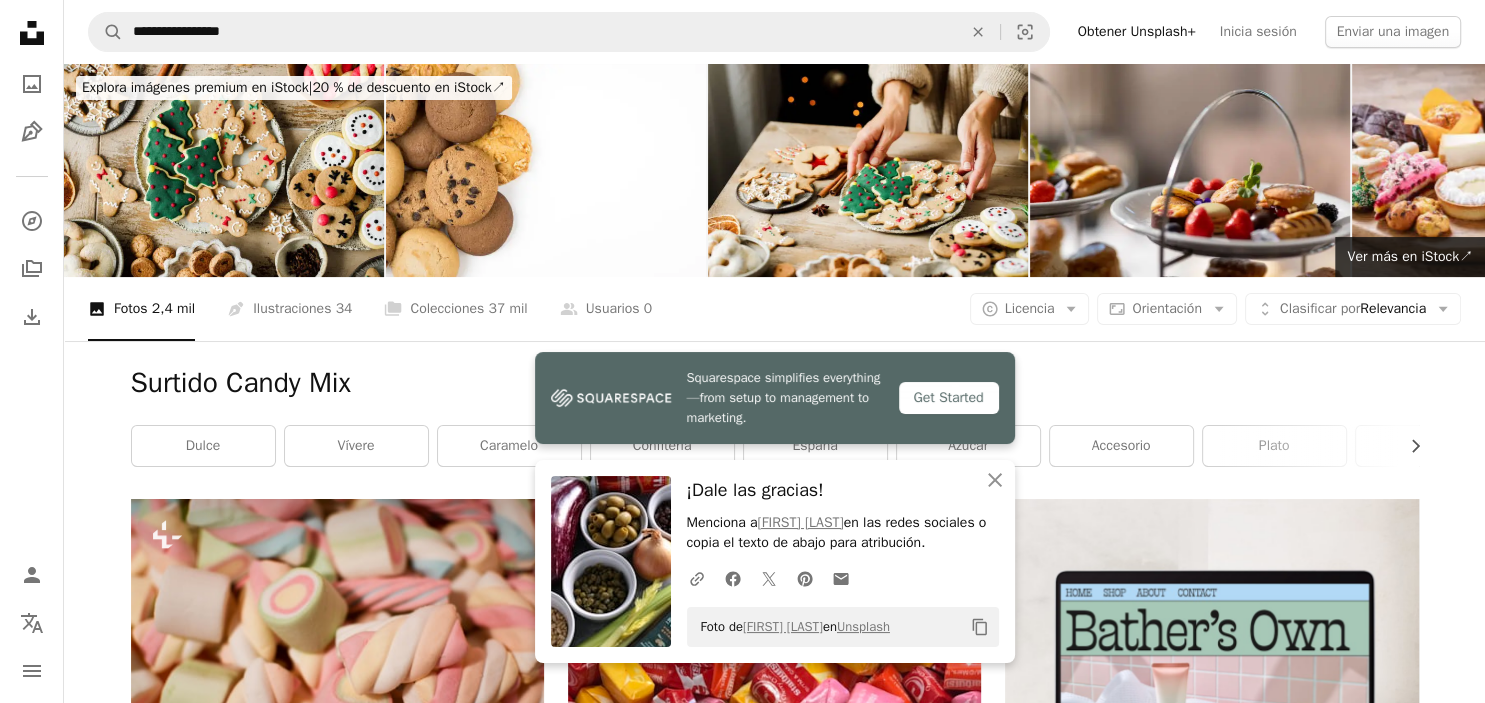 click on "Surtido Candy Mix Chevron right dulce vívere caramelo confitería España azúcar accesorio plato variedad Color naranja amarillo" at bounding box center (775, 420) 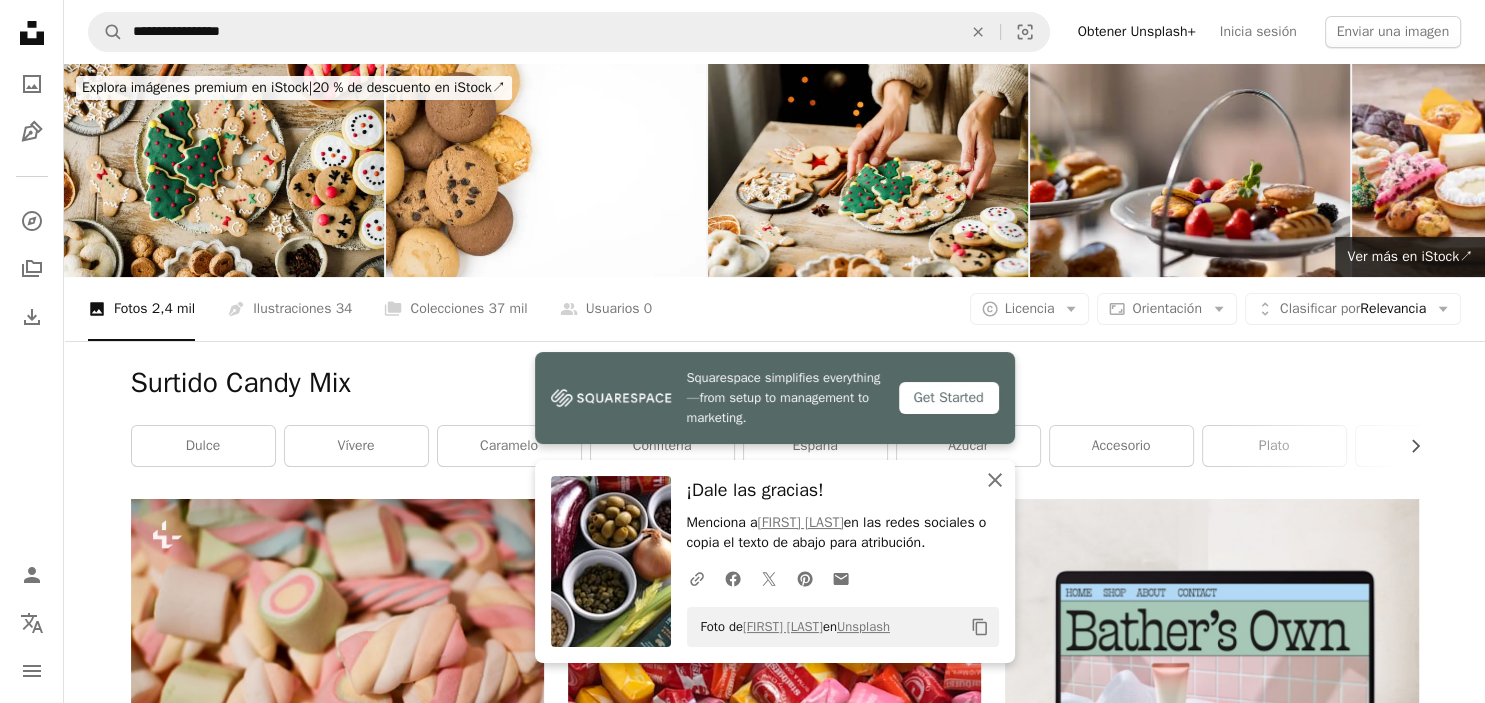 click 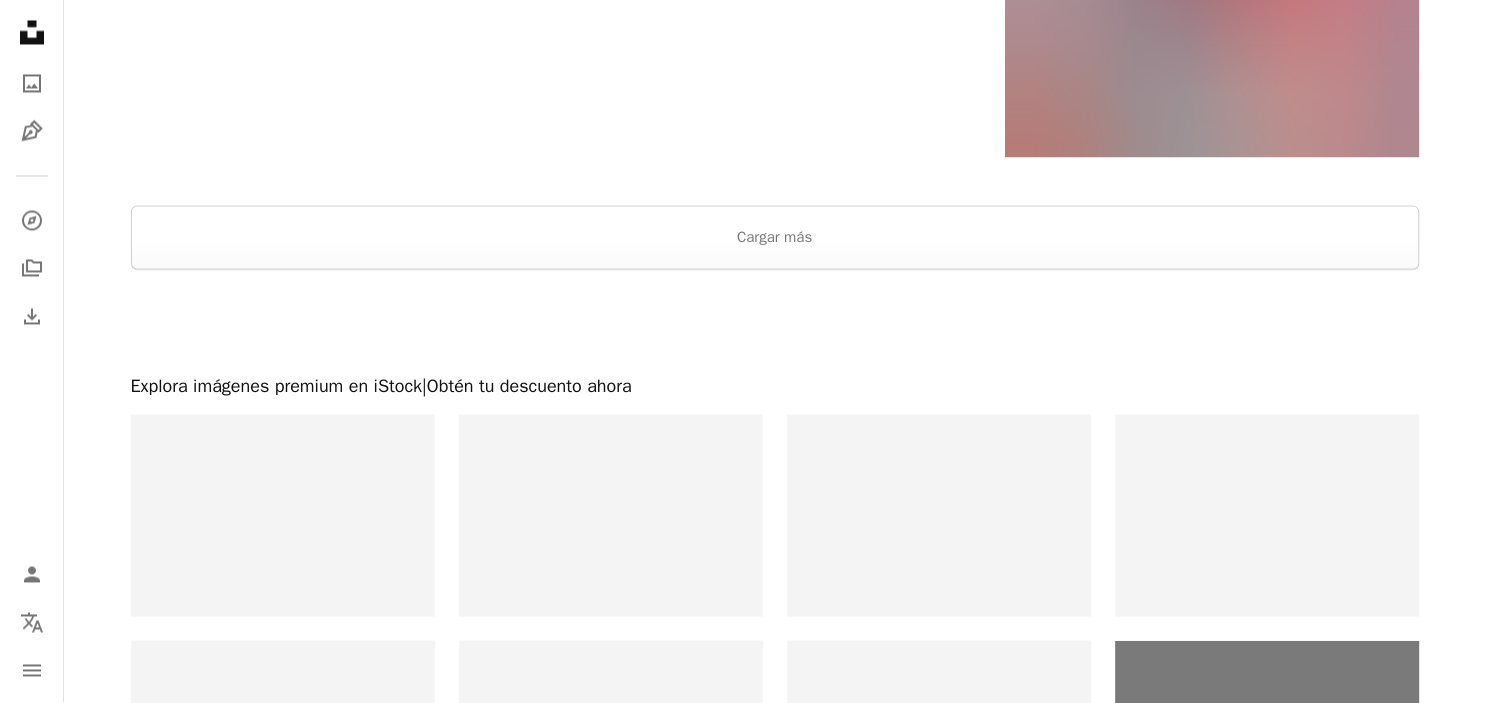 scroll, scrollTop: 3450, scrollLeft: 0, axis: vertical 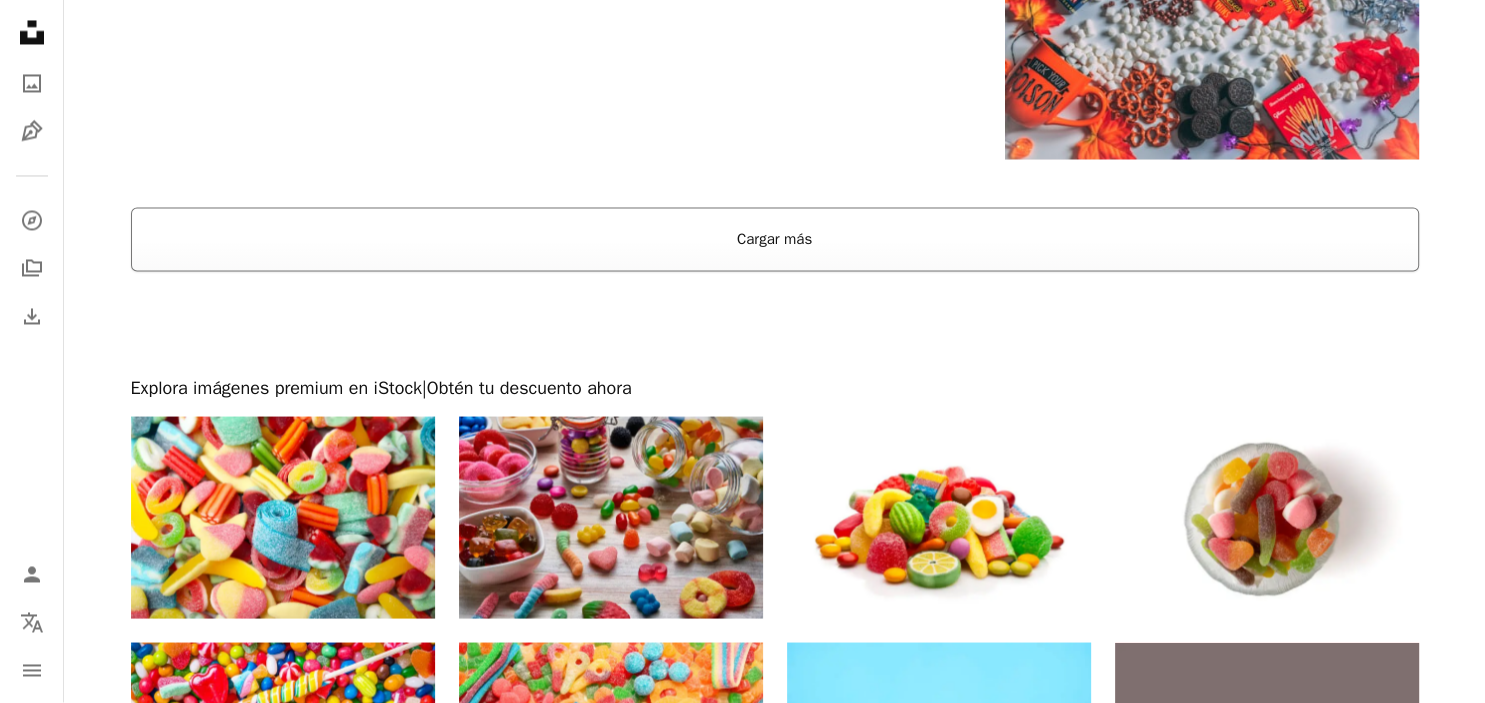 click on "Cargar más" at bounding box center (775, 240) 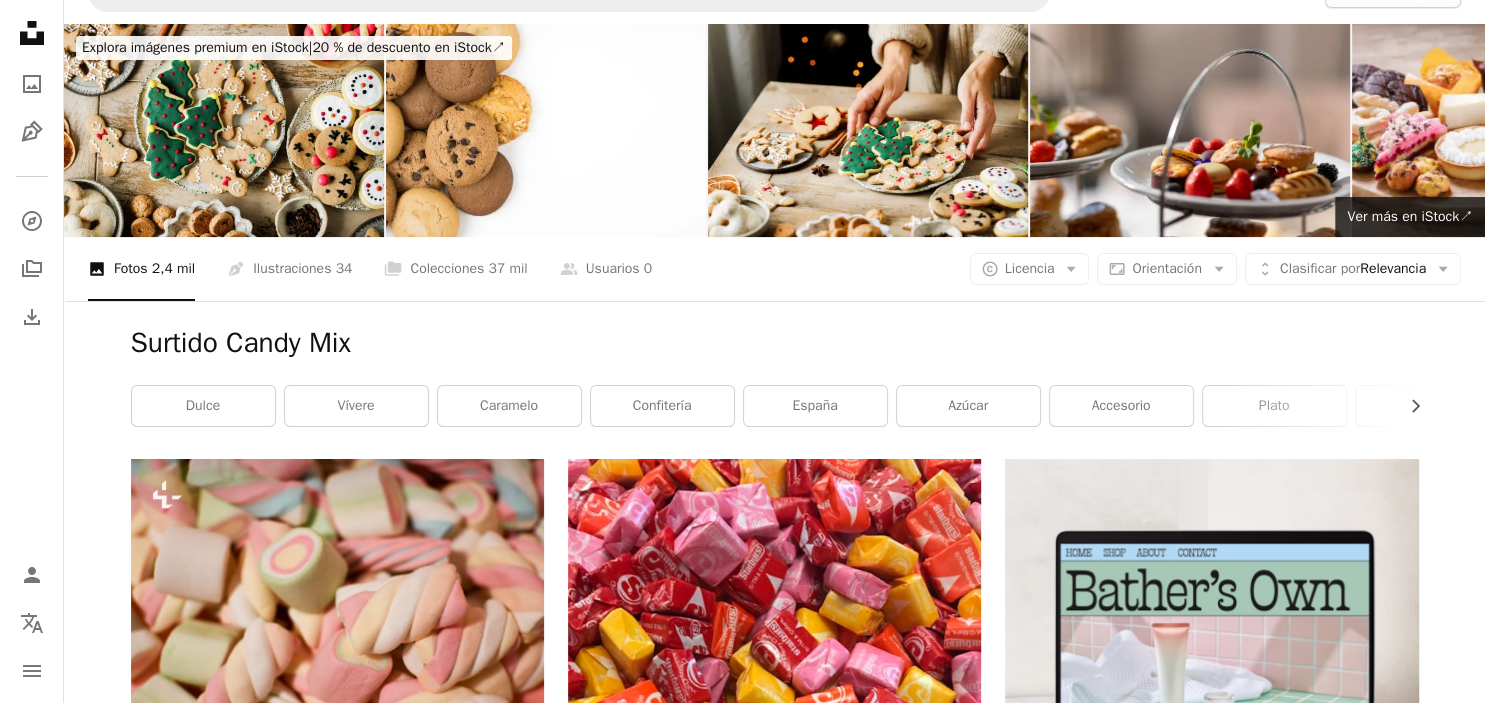 scroll, scrollTop: 0, scrollLeft: 0, axis: both 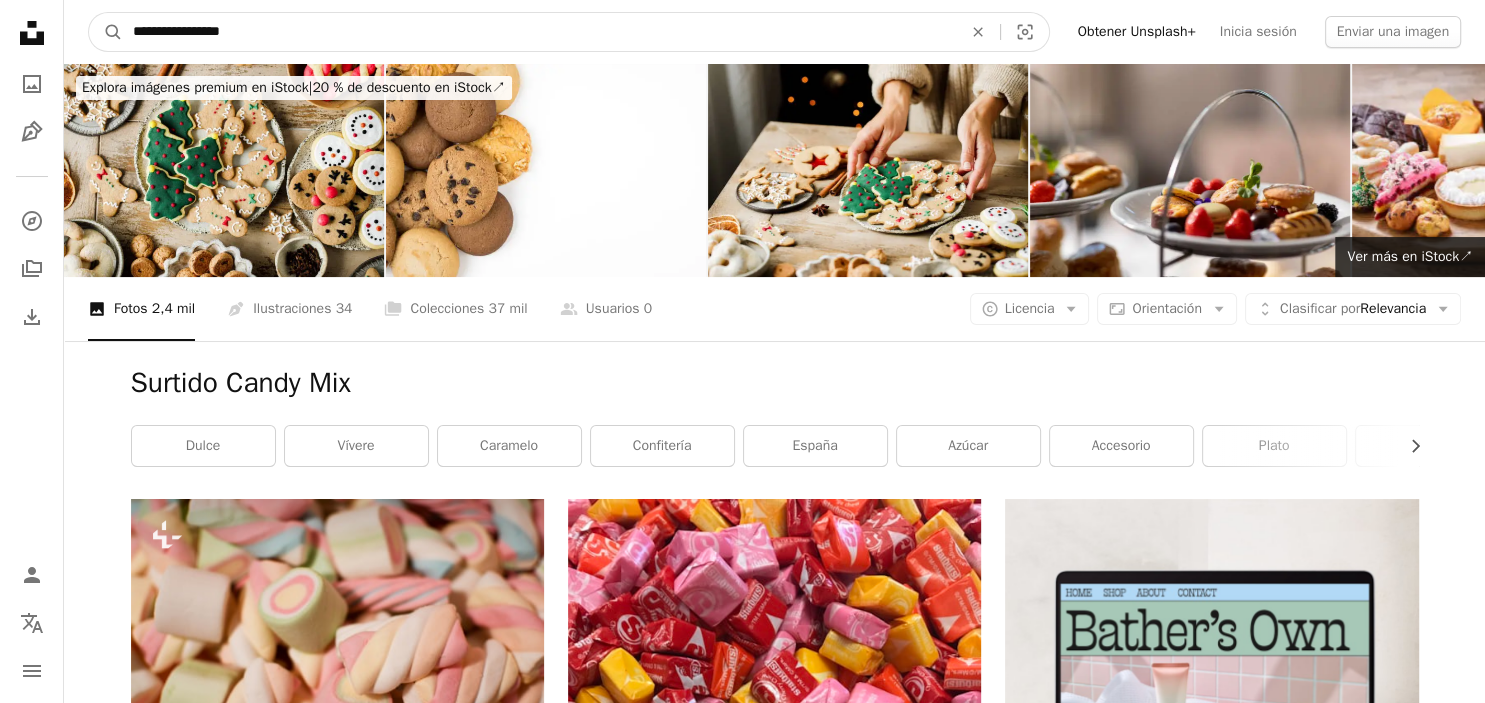 click on "**********" at bounding box center [539, 32] 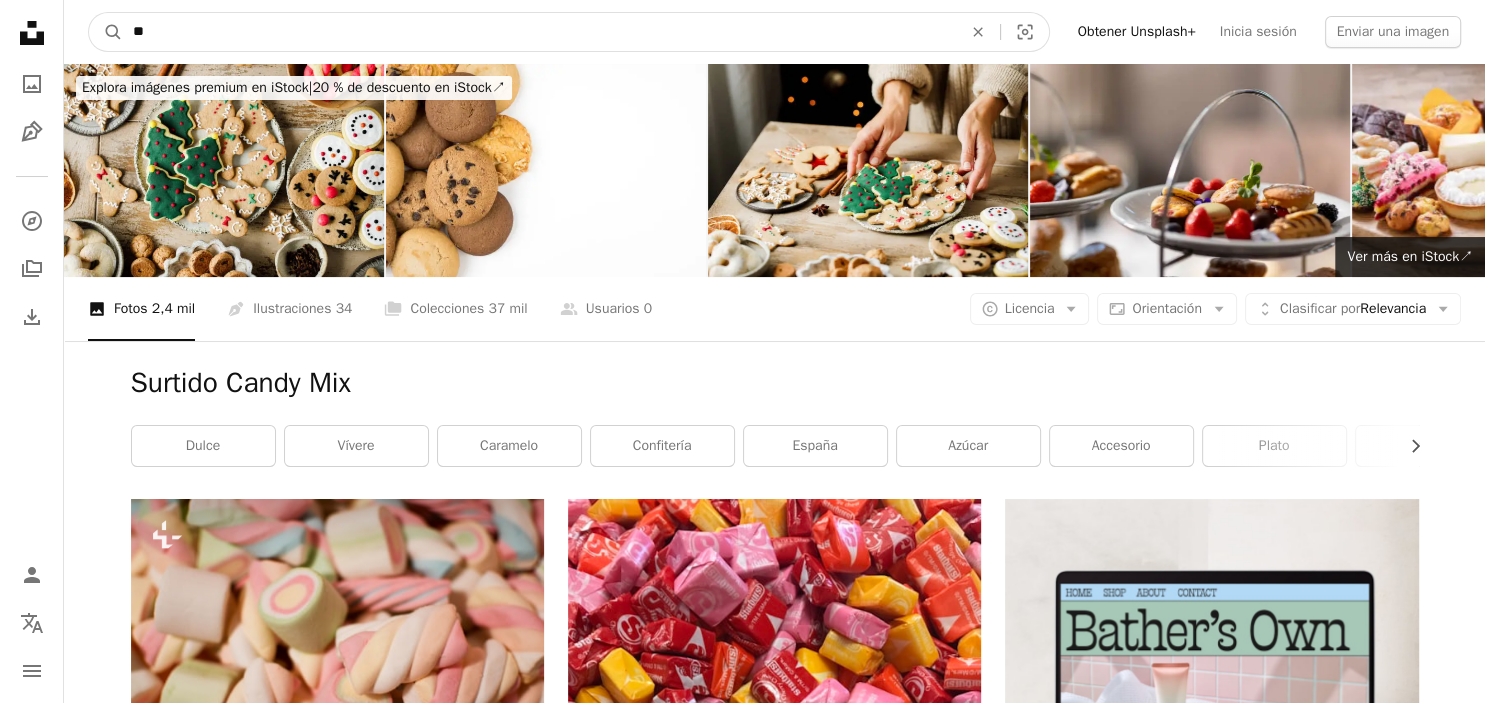 type on "*" 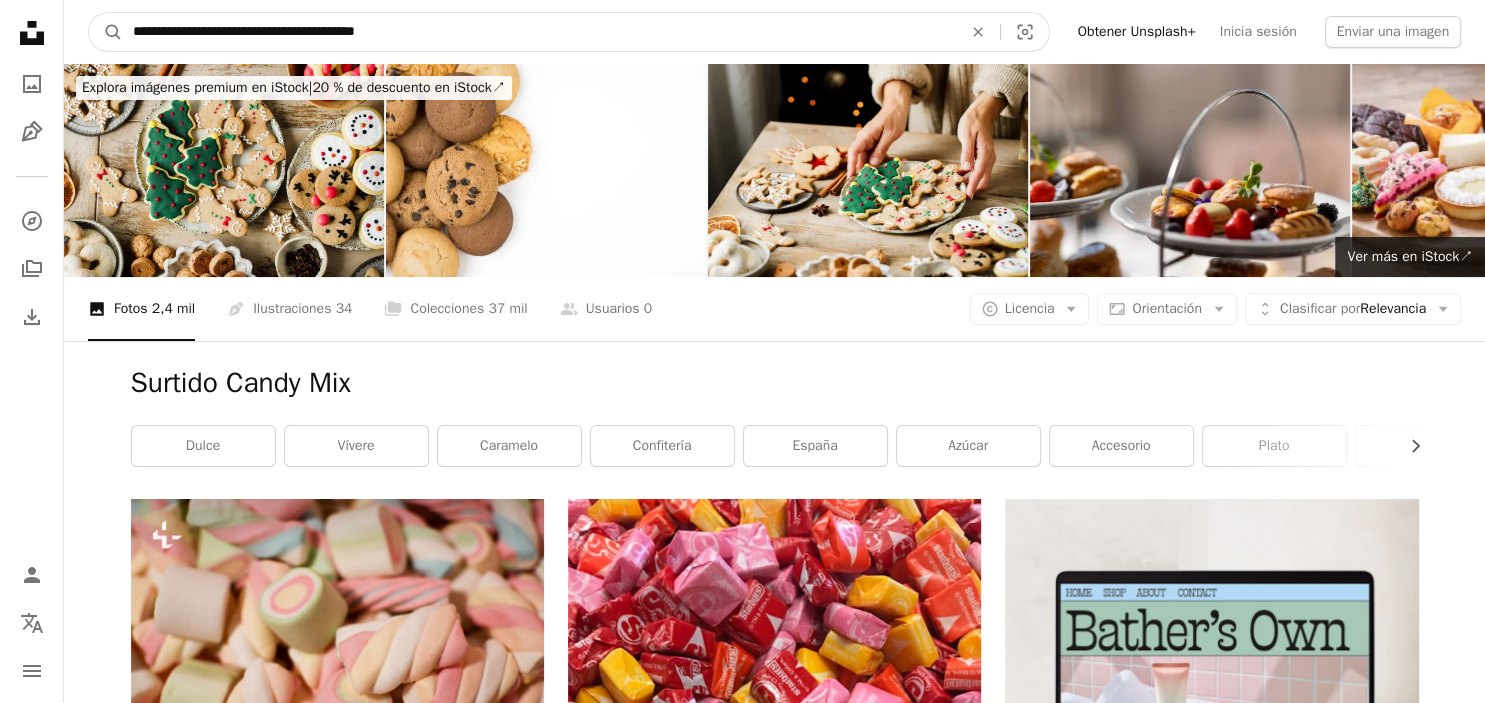 type on "**********" 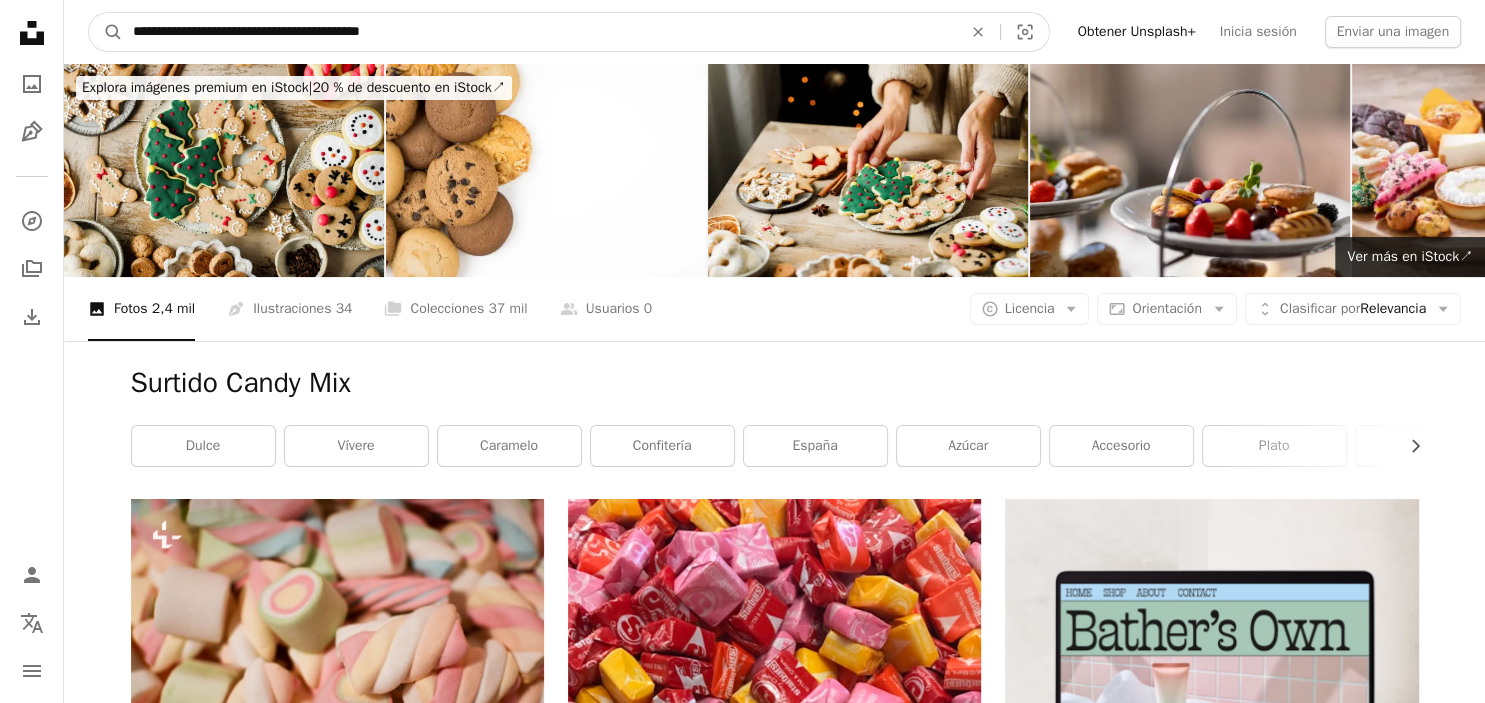click on "A magnifying glass" at bounding box center [106, 32] 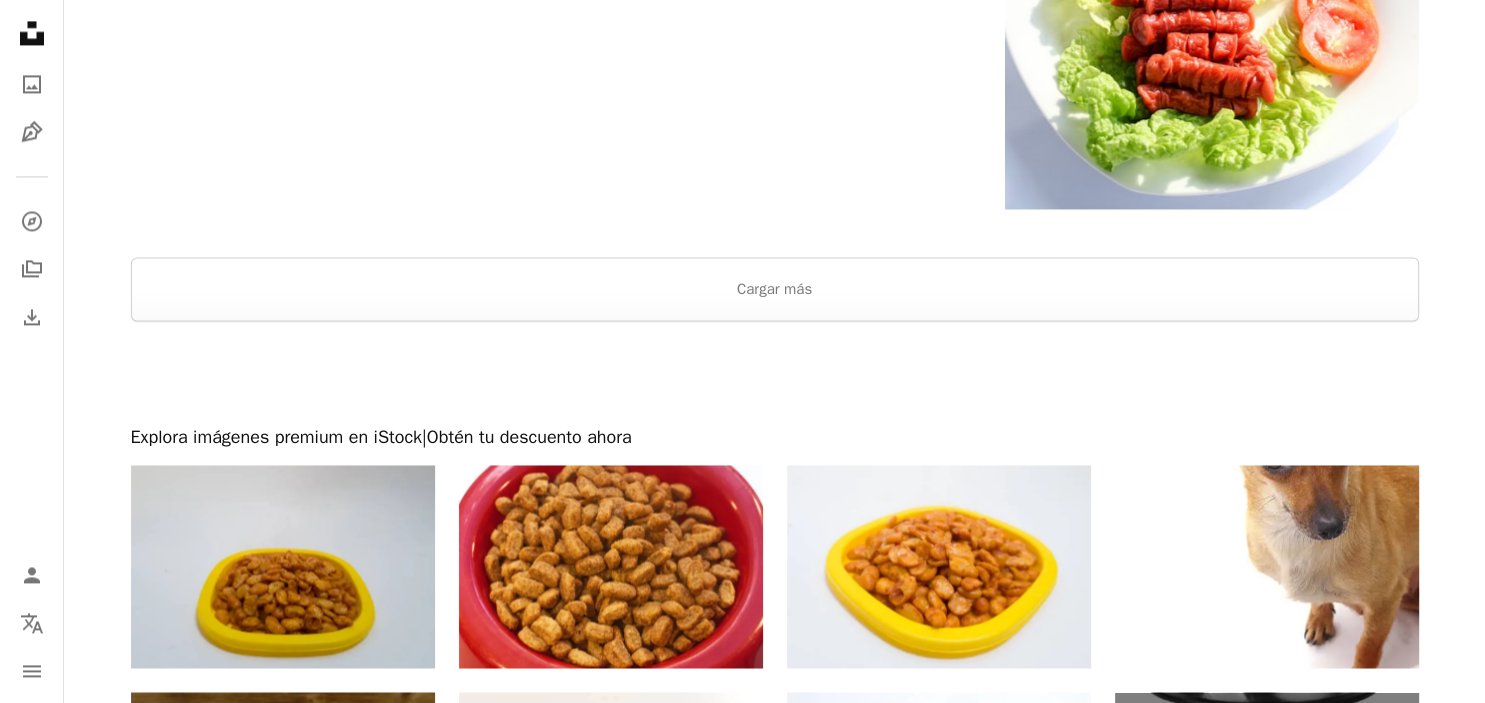 scroll, scrollTop: 2842, scrollLeft: 0, axis: vertical 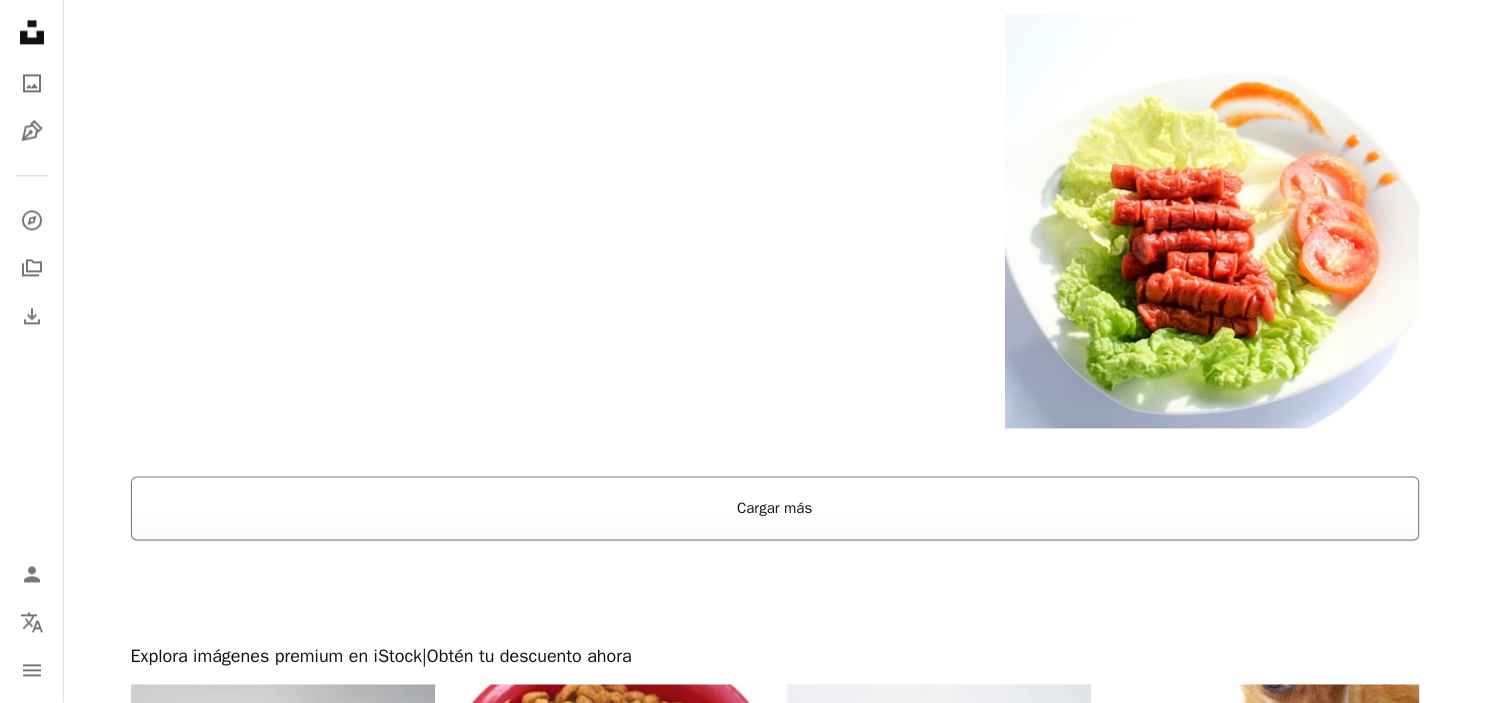 click on "Cargar más" at bounding box center (775, 509) 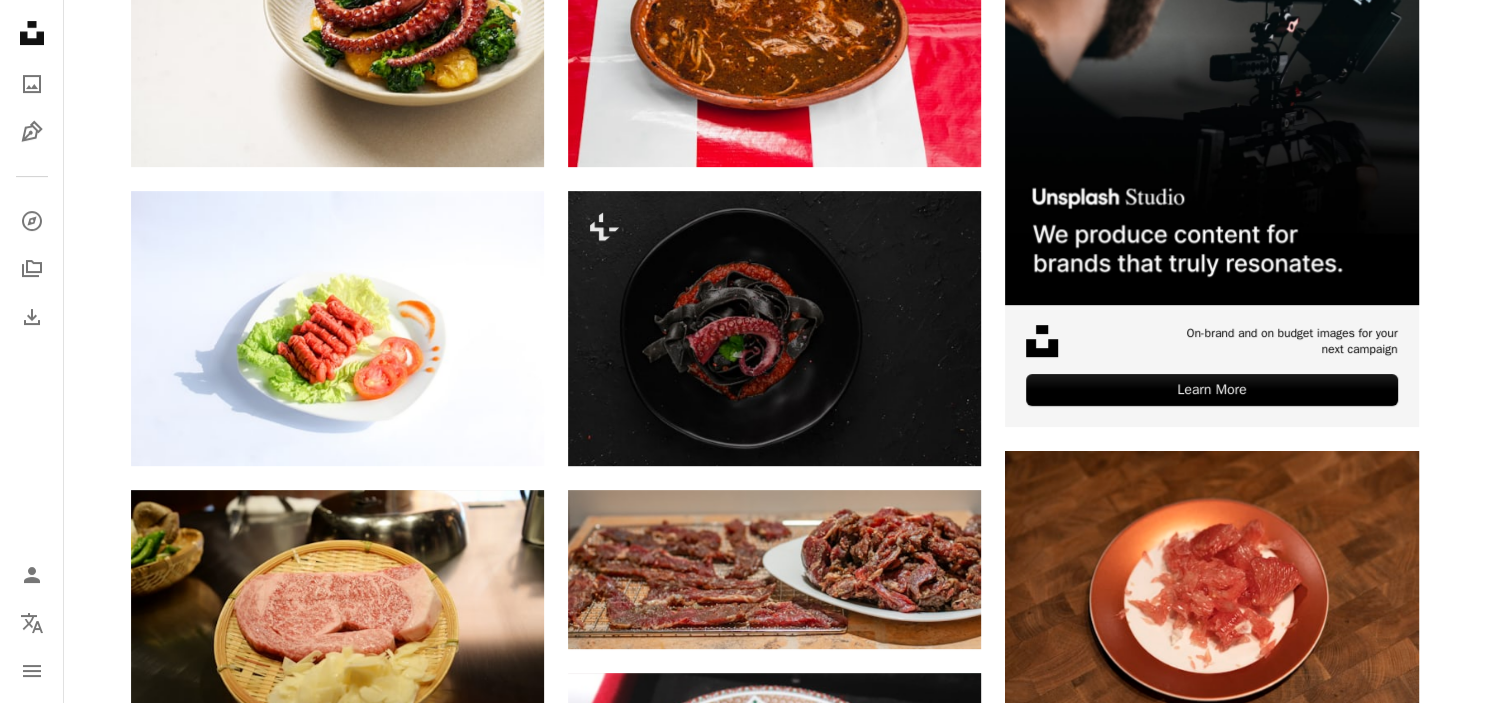 scroll, scrollTop: 607, scrollLeft: 0, axis: vertical 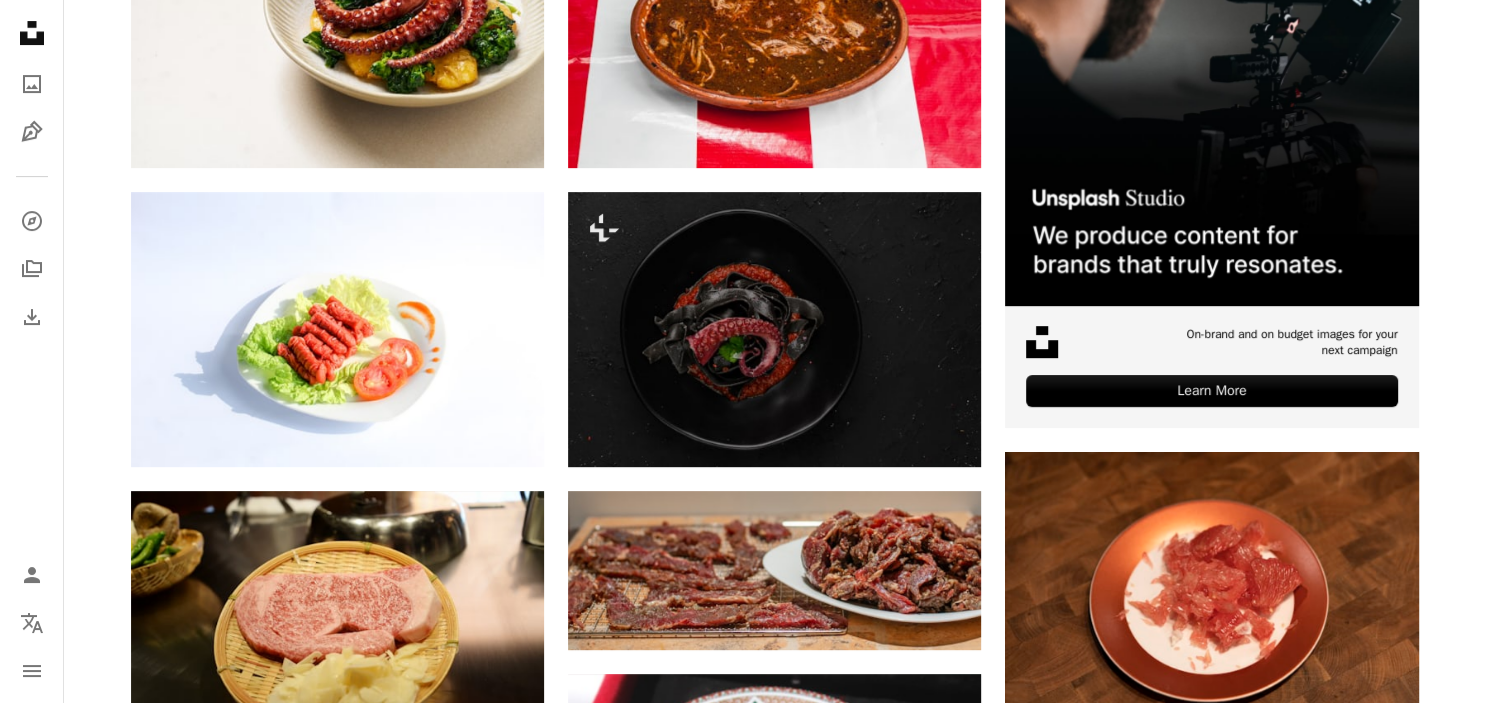 click on "–– ––– –––  –– ––– –  ––– –––  ––––  –   – –– –––  – – ––– –– –– –––– –– On-brand and on budget images for your next campaign Learn More" at bounding box center [1211, 367] 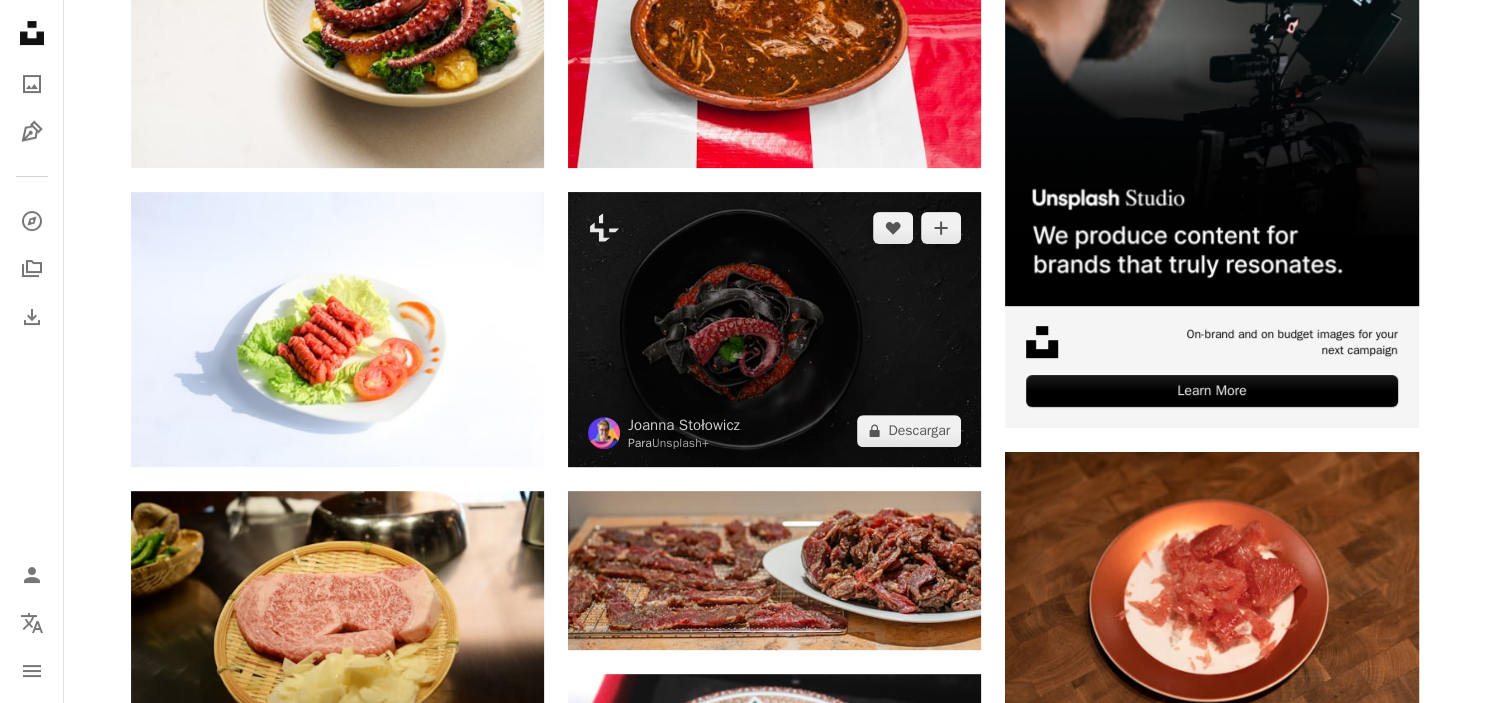scroll, scrollTop: 0, scrollLeft: 0, axis: both 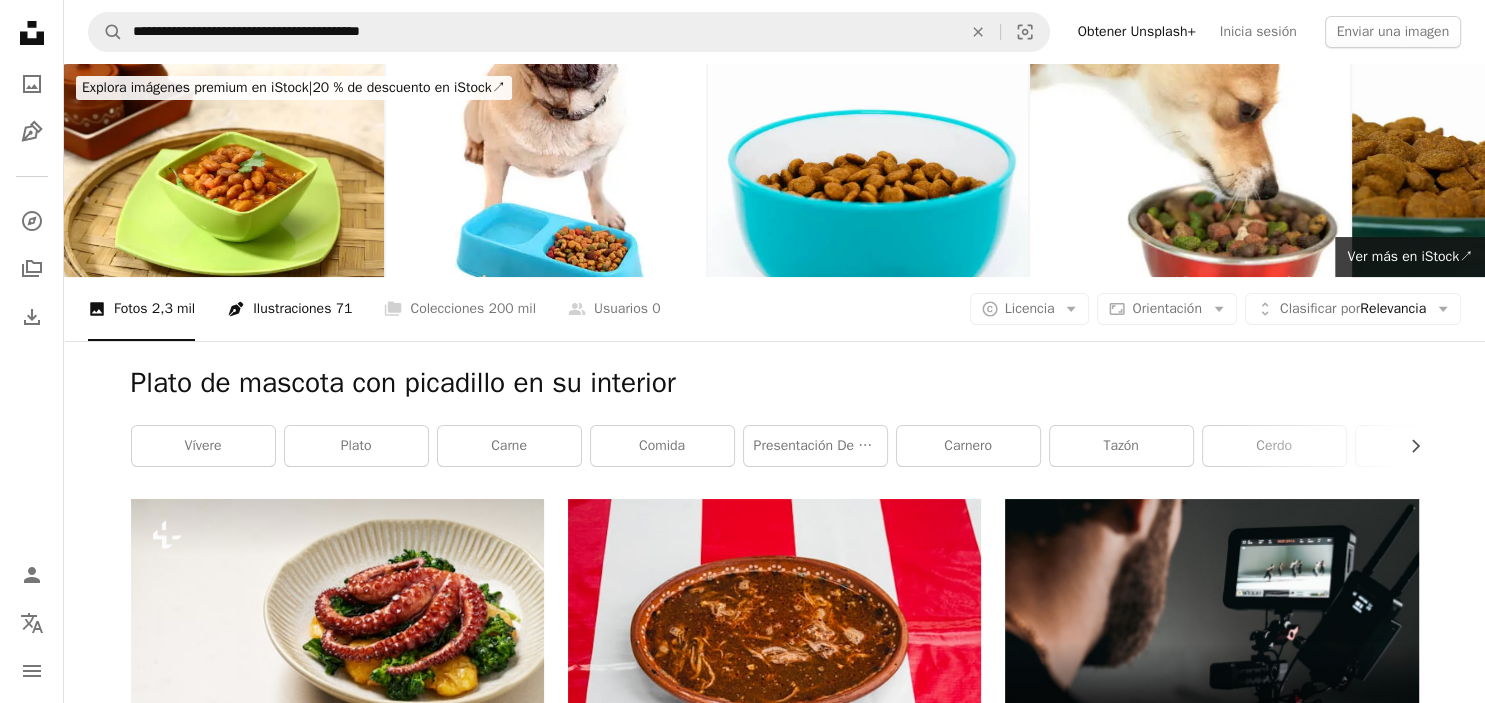 click on "Pen Tool Ilustraciones   71" at bounding box center [289, 309] 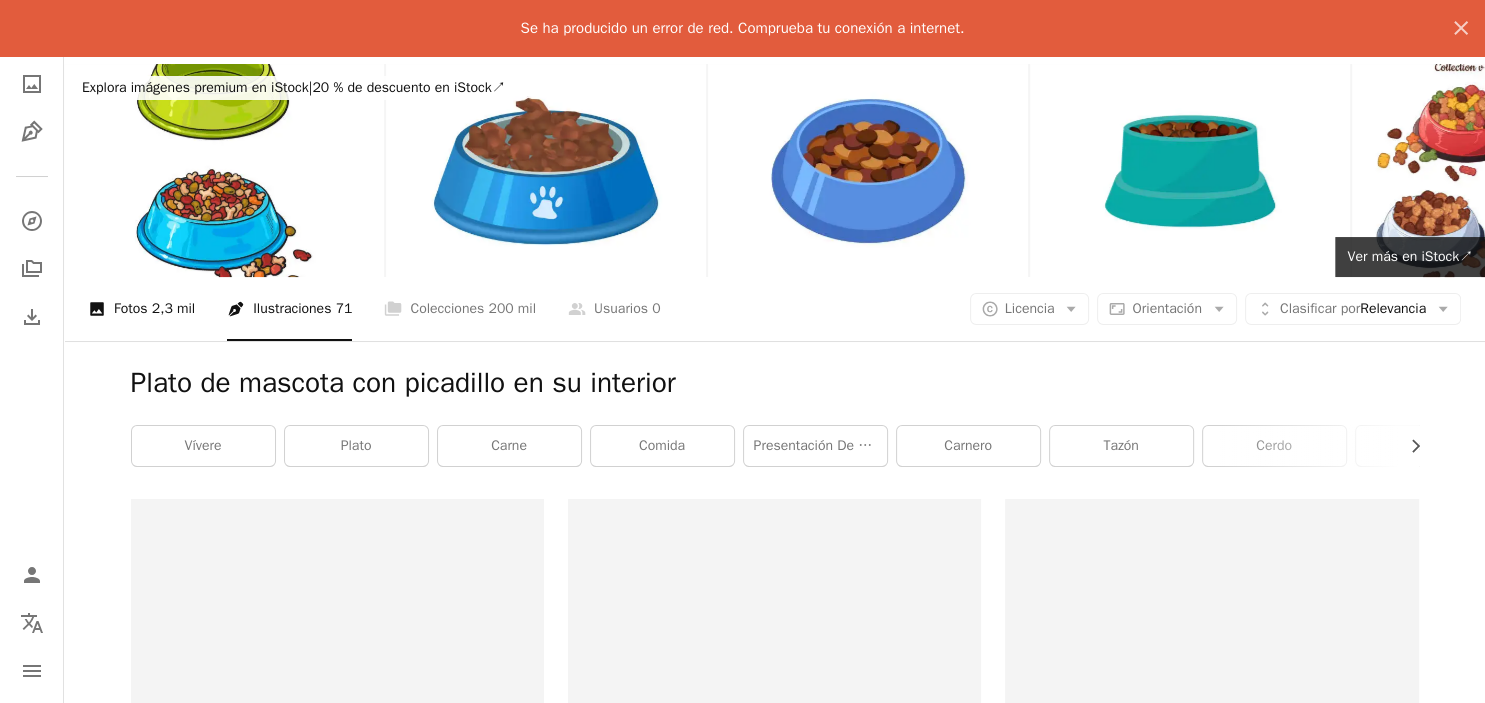 click on "A photo Fotos   2,3 mil" at bounding box center (141, 309) 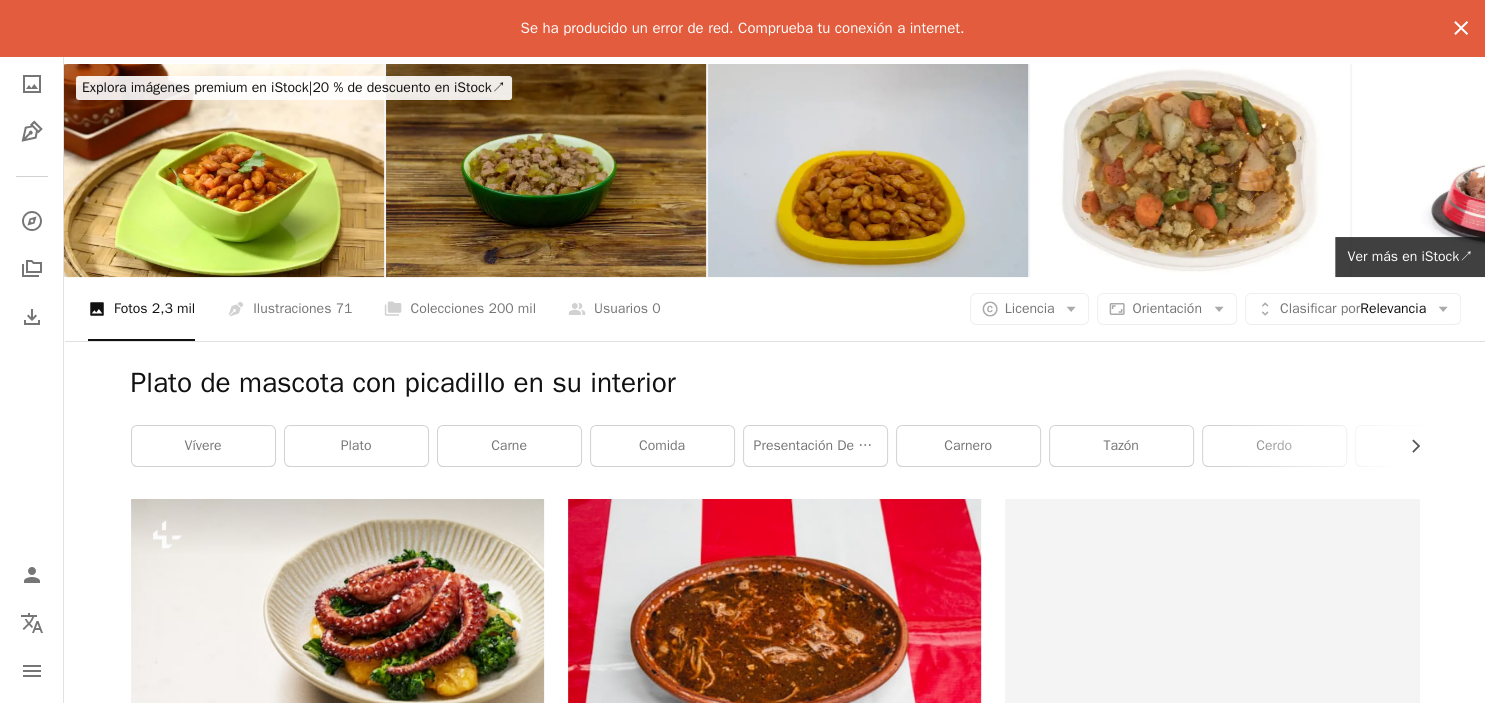 click on "An X shape" 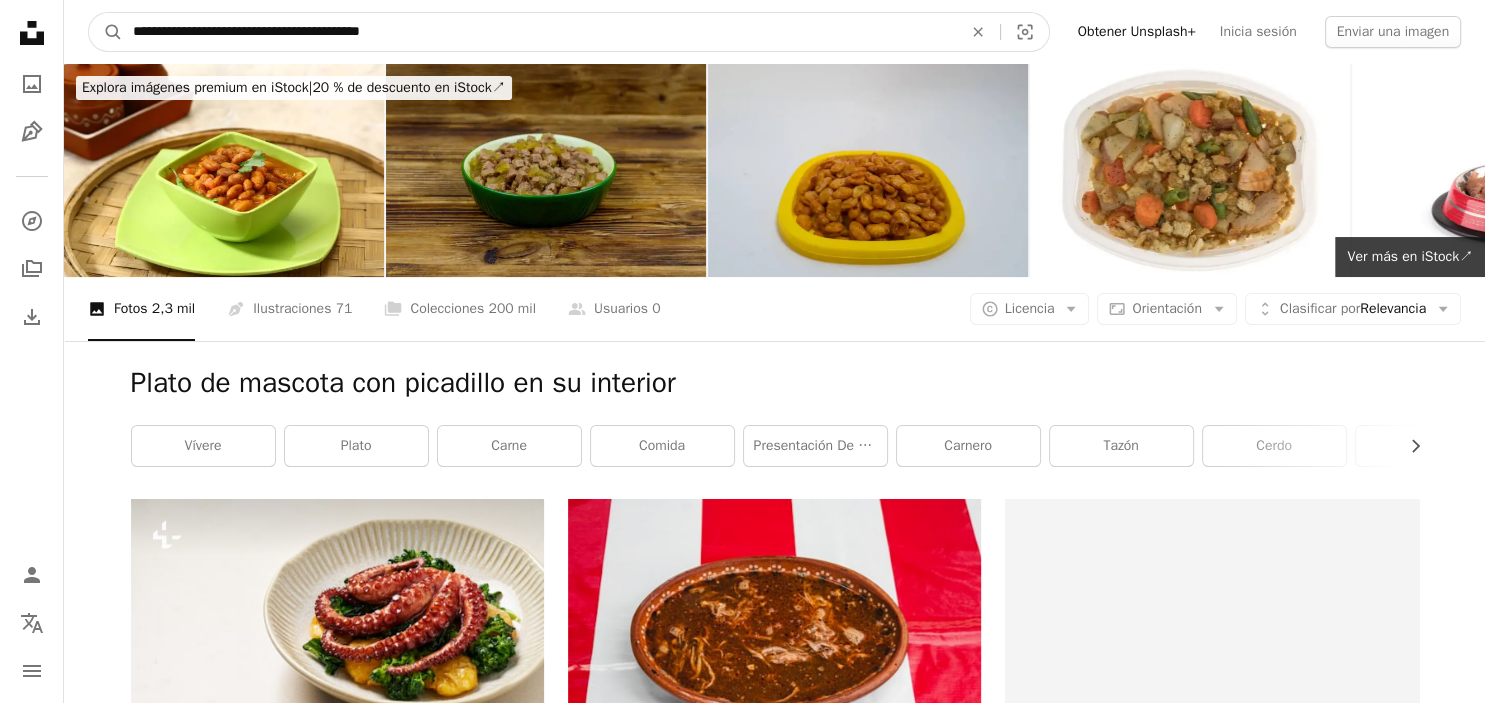 drag, startPoint x: 412, startPoint y: 34, endPoint x: 66, endPoint y: 42, distance: 346.09247 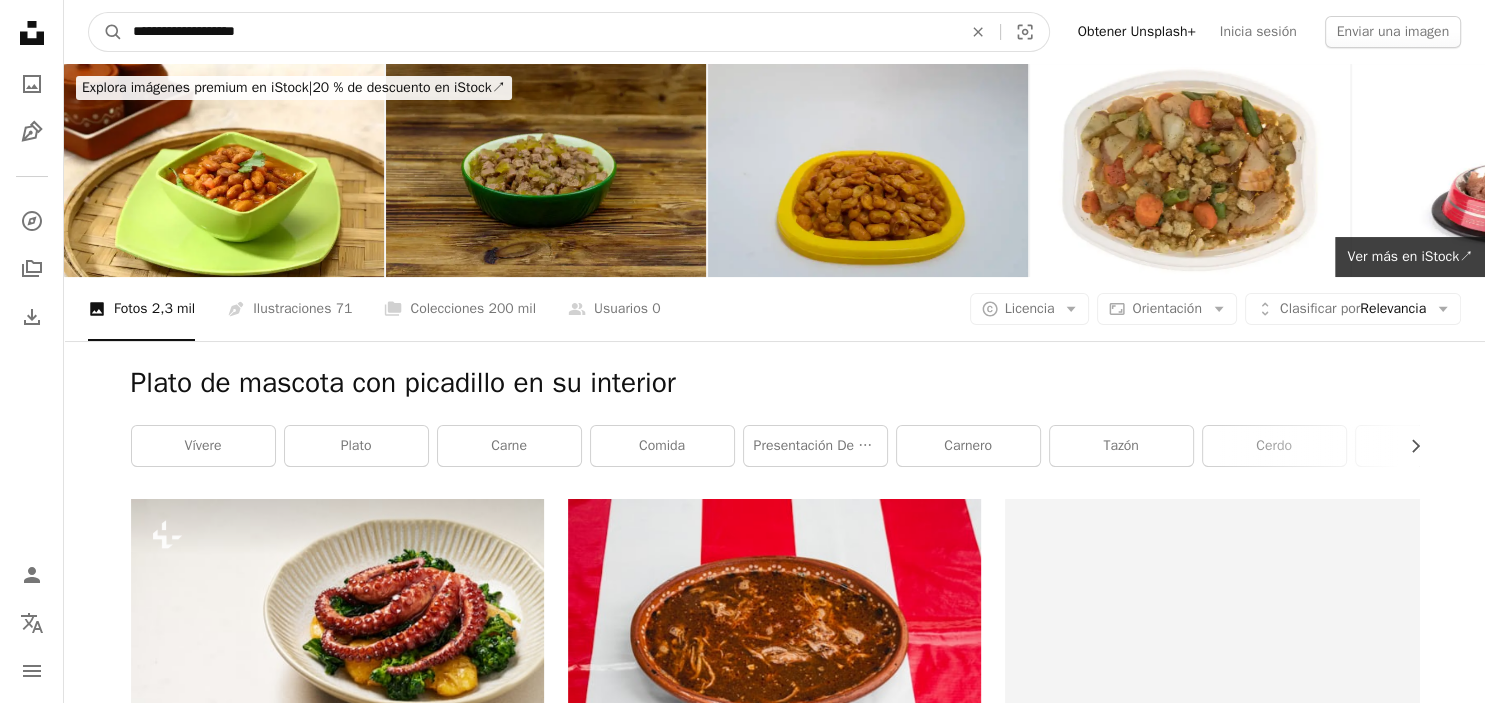 type on "**********" 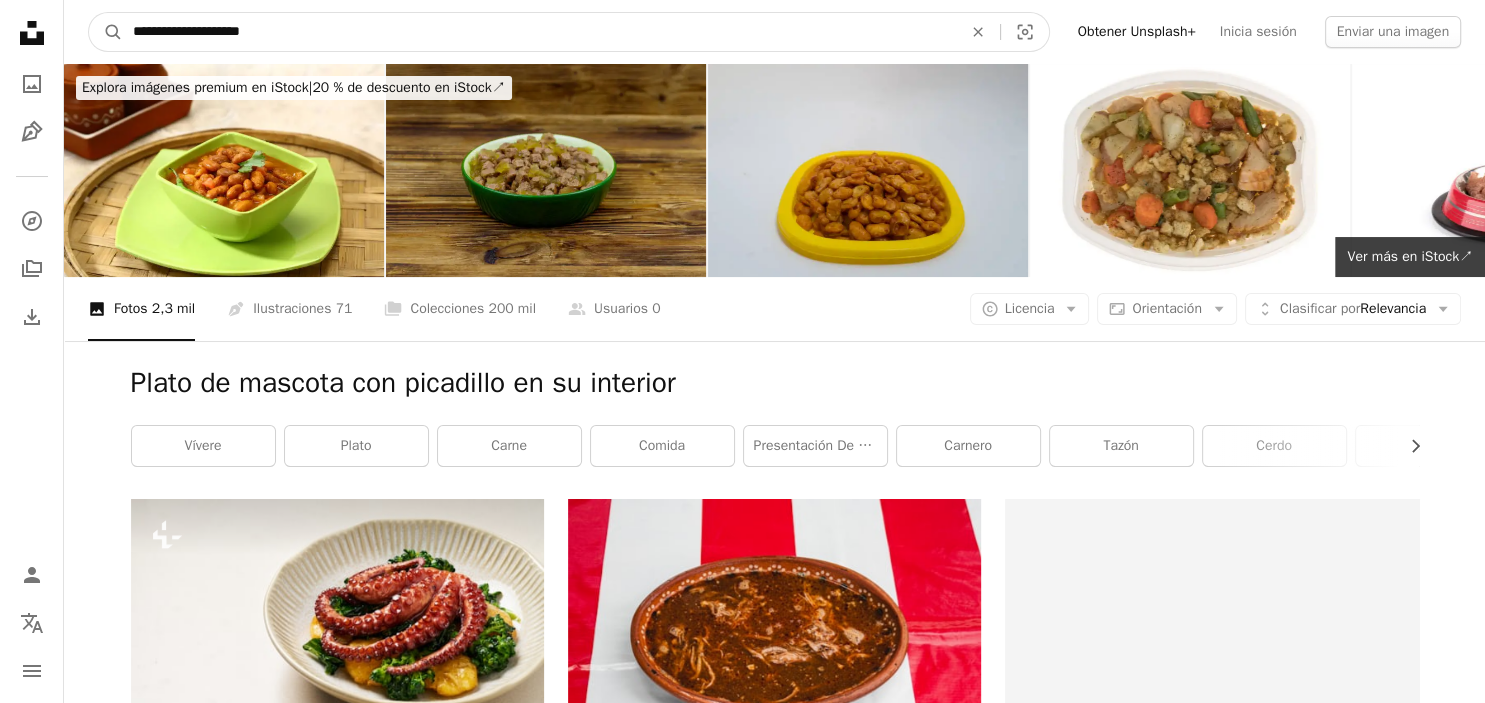 click on "A magnifying glass" at bounding box center (106, 32) 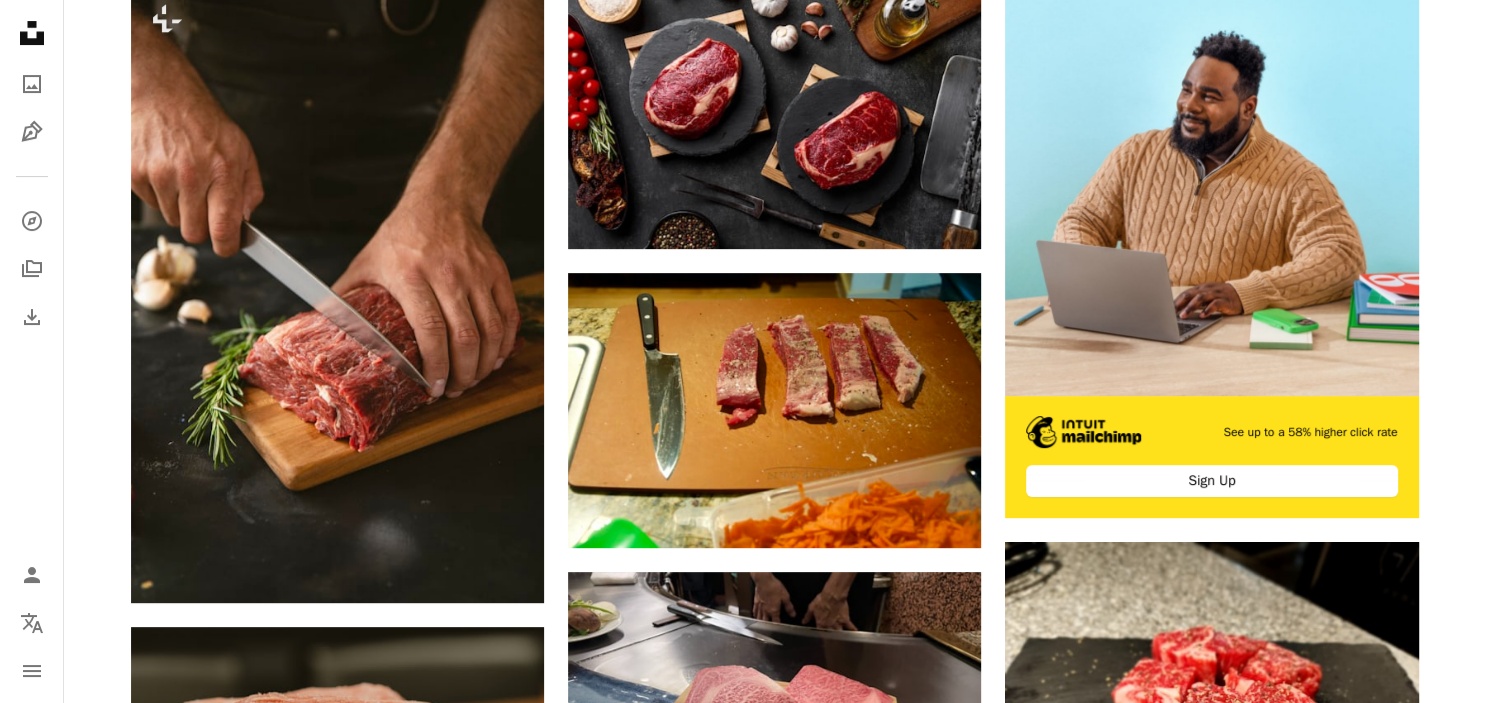 scroll, scrollTop: 0, scrollLeft: 0, axis: both 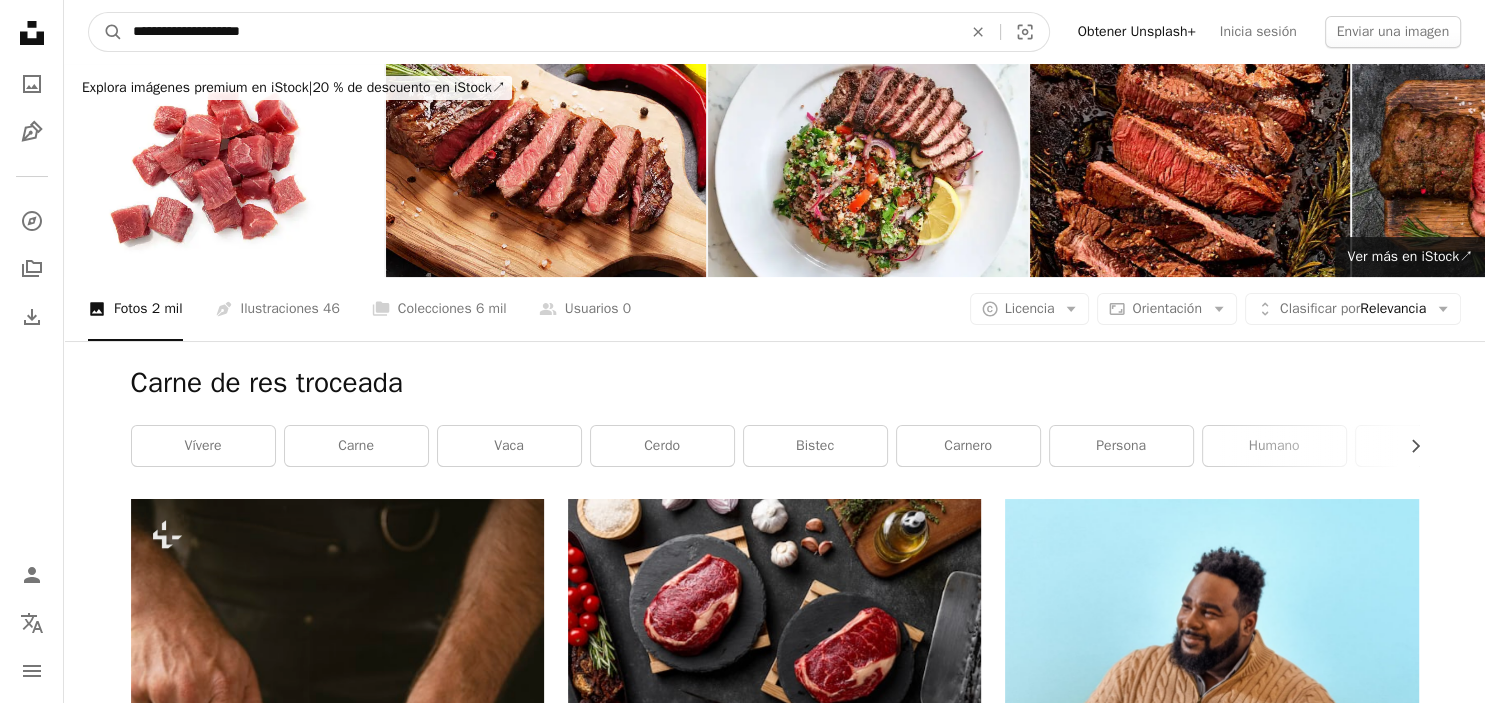 click on "**********" at bounding box center [539, 32] 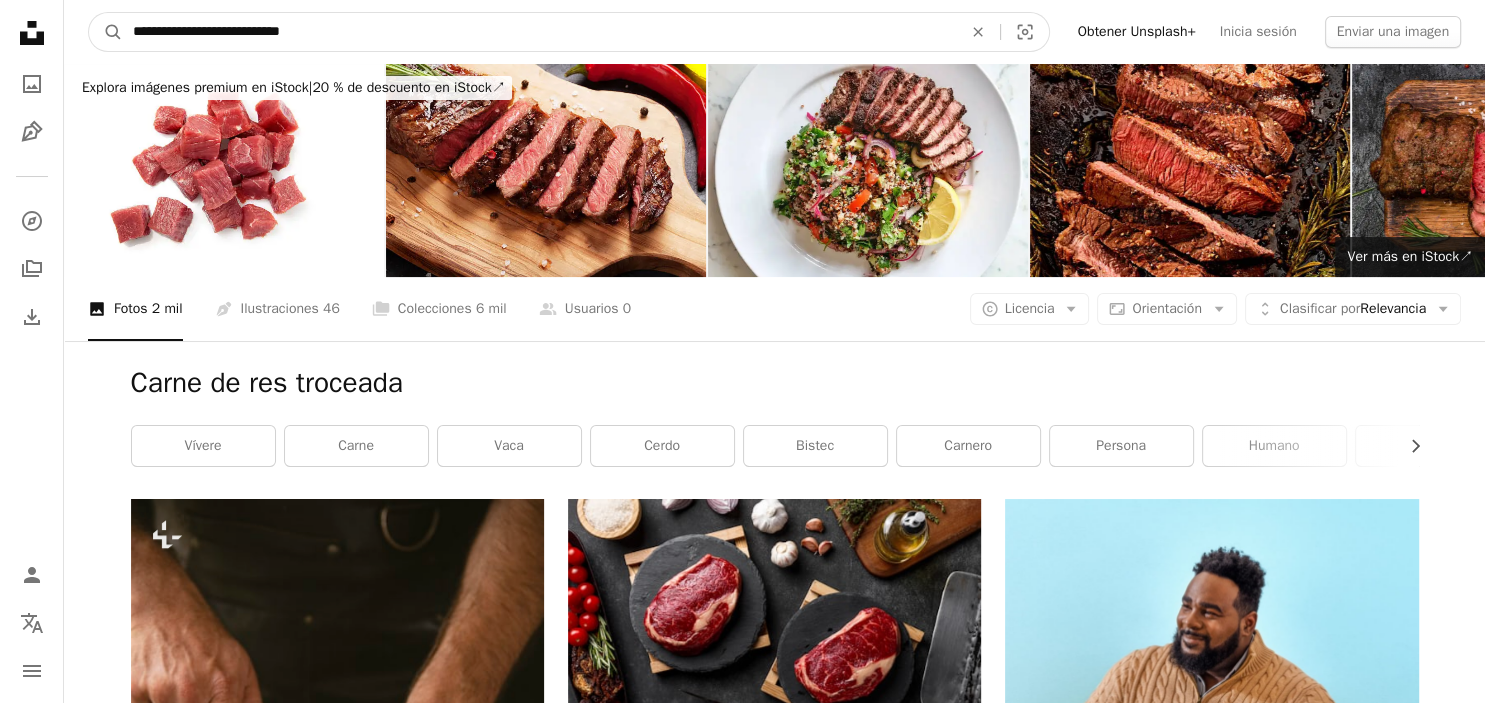 type on "**********" 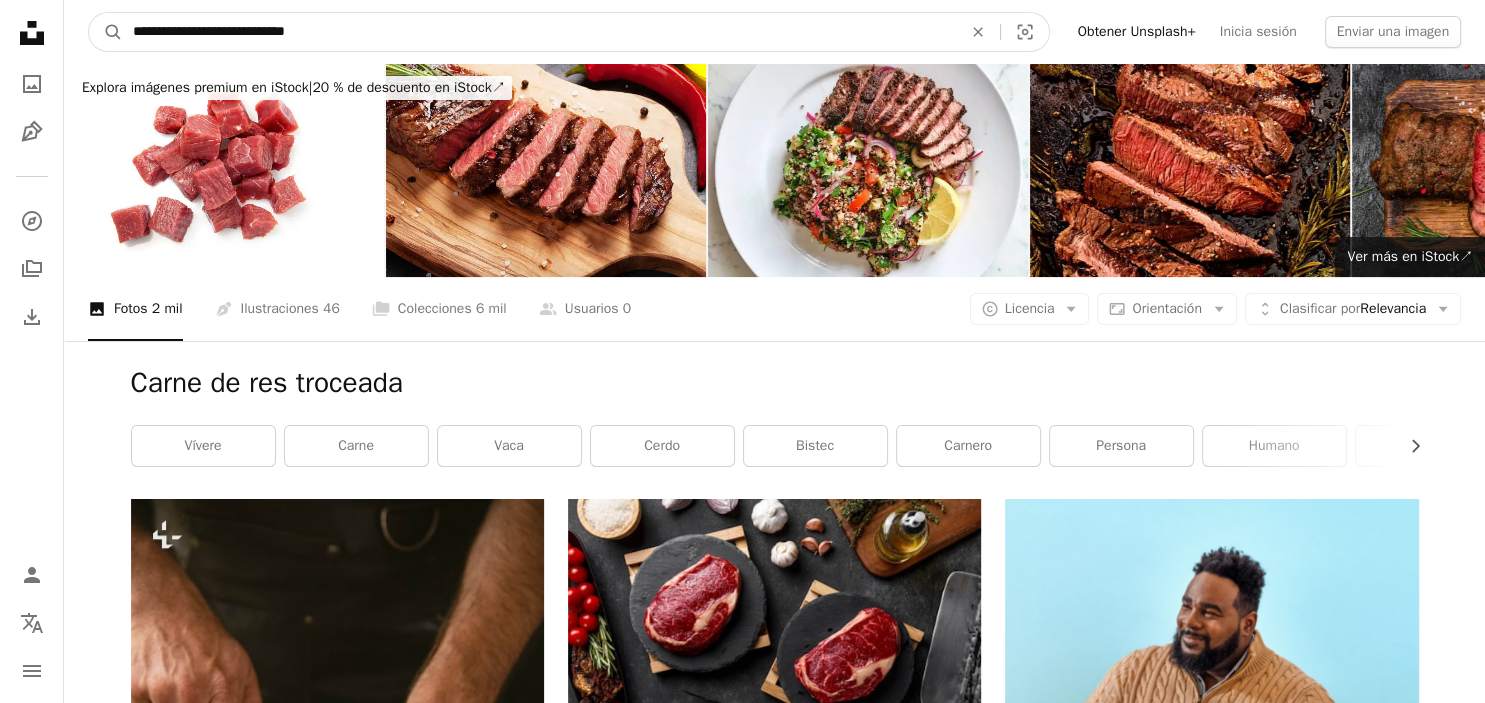 click on "A magnifying glass" at bounding box center [106, 32] 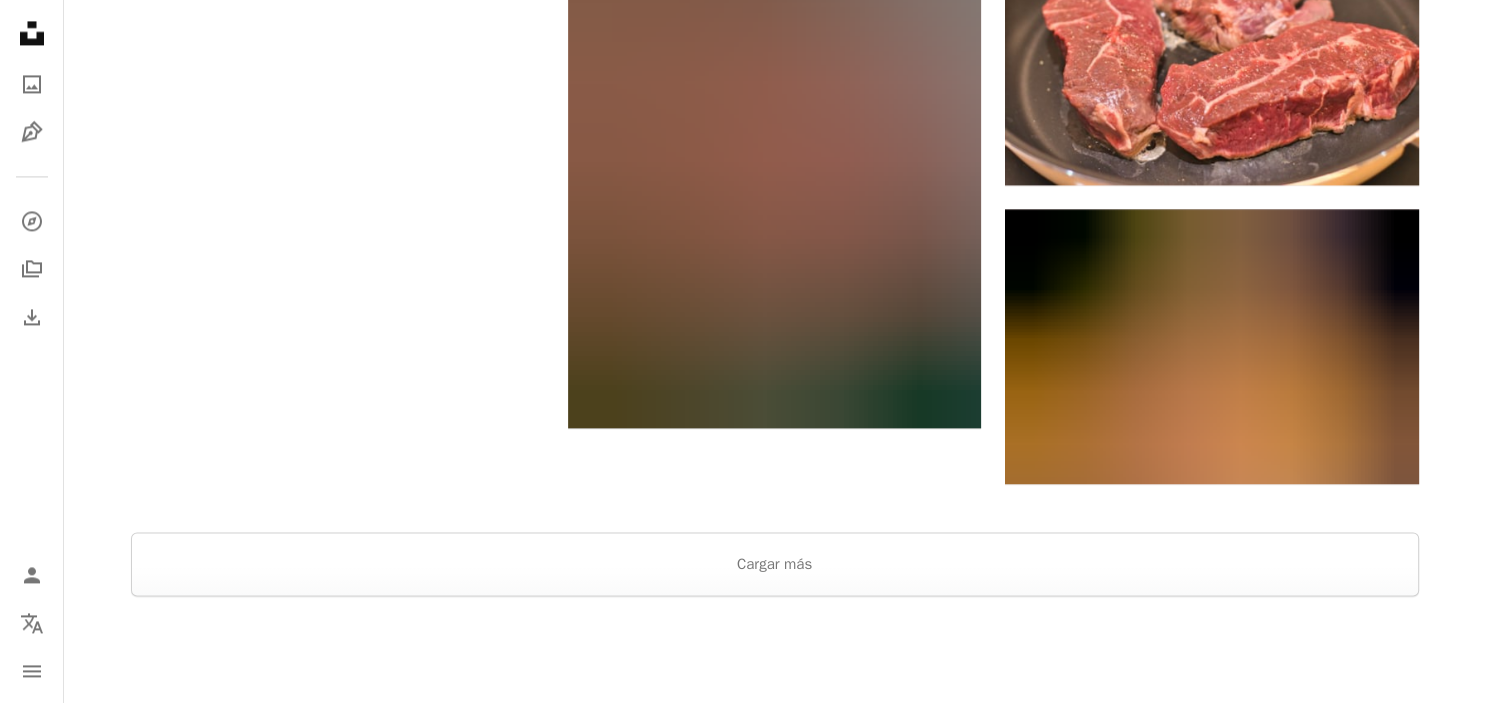 scroll, scrollTop: 3028, scrollLeft: 0, axis: vertical 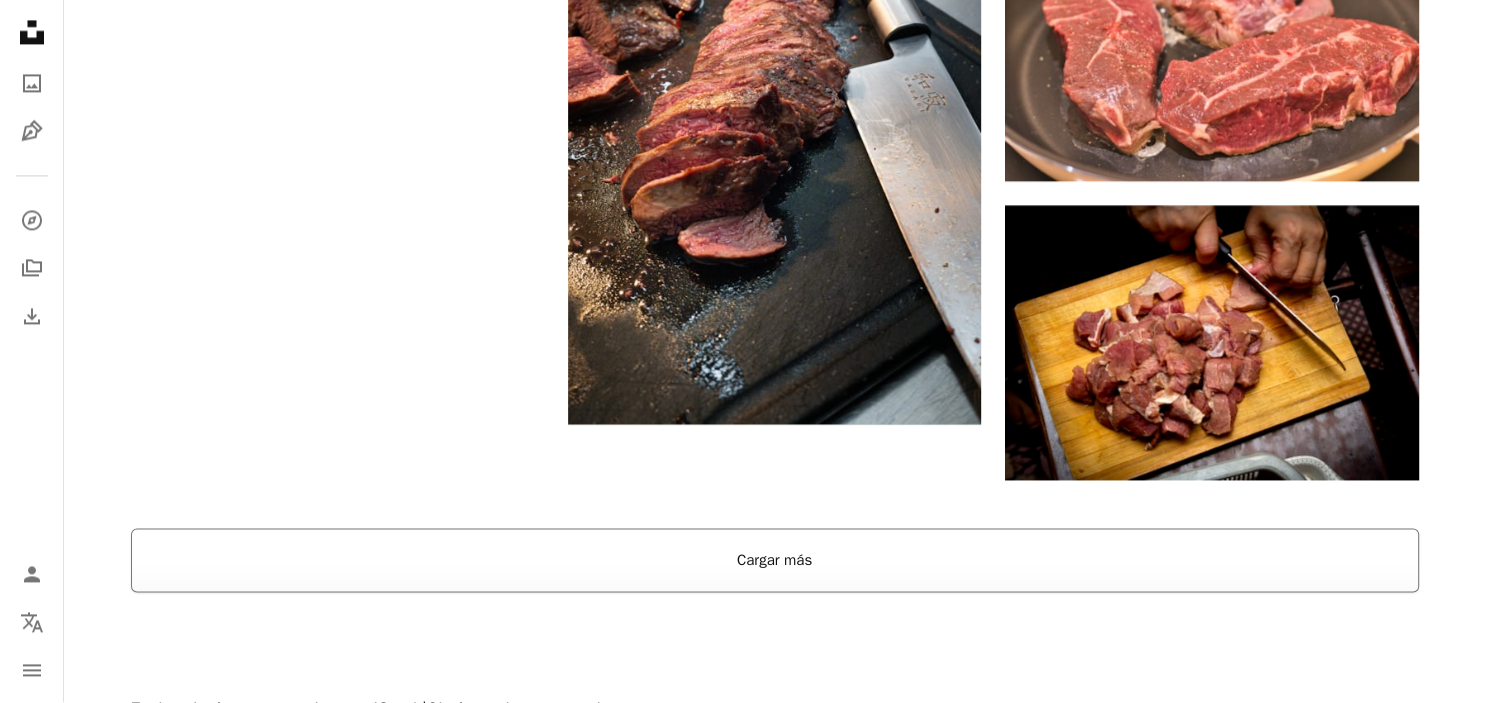 click on "Cargar más" at bounding box center [775, 561] 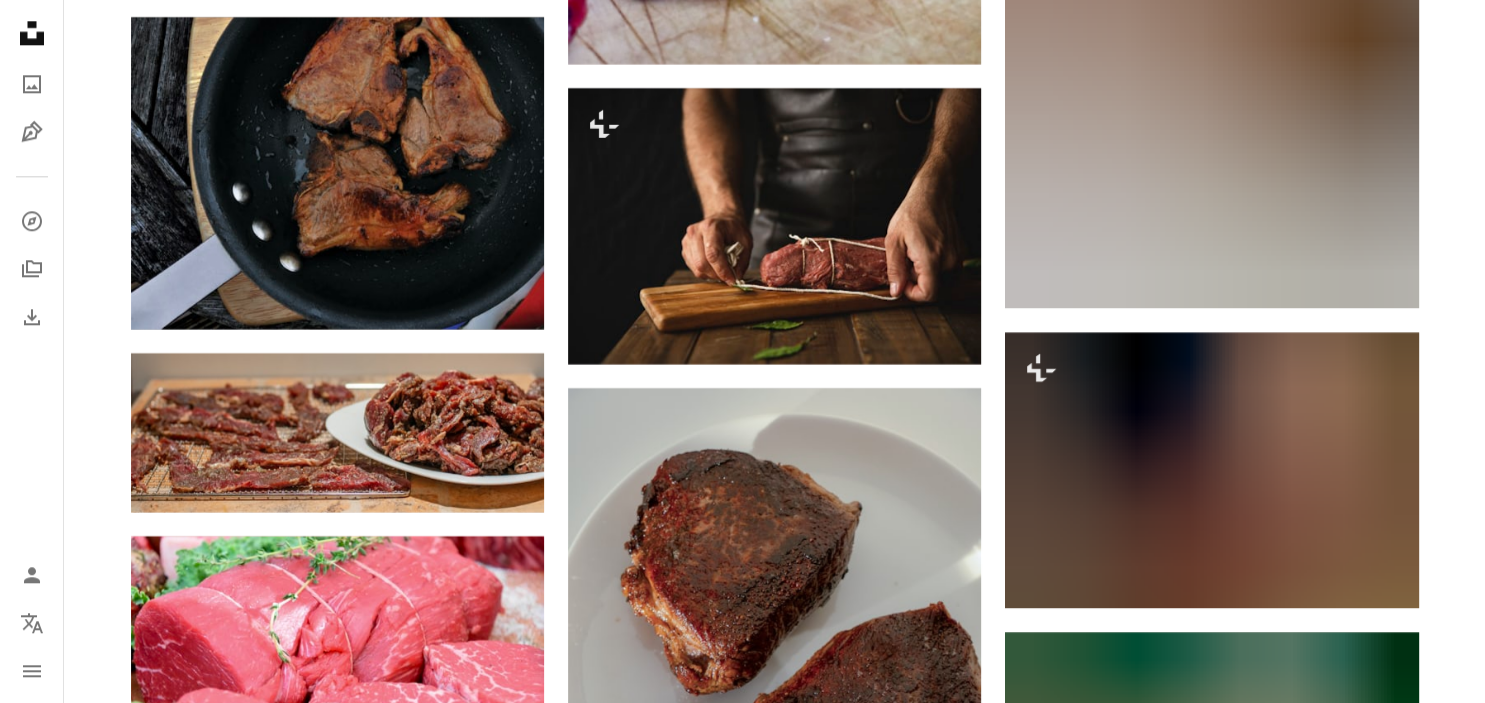 scroll, scrollTop: 9672, scrollLeft: 0, axis: vertical 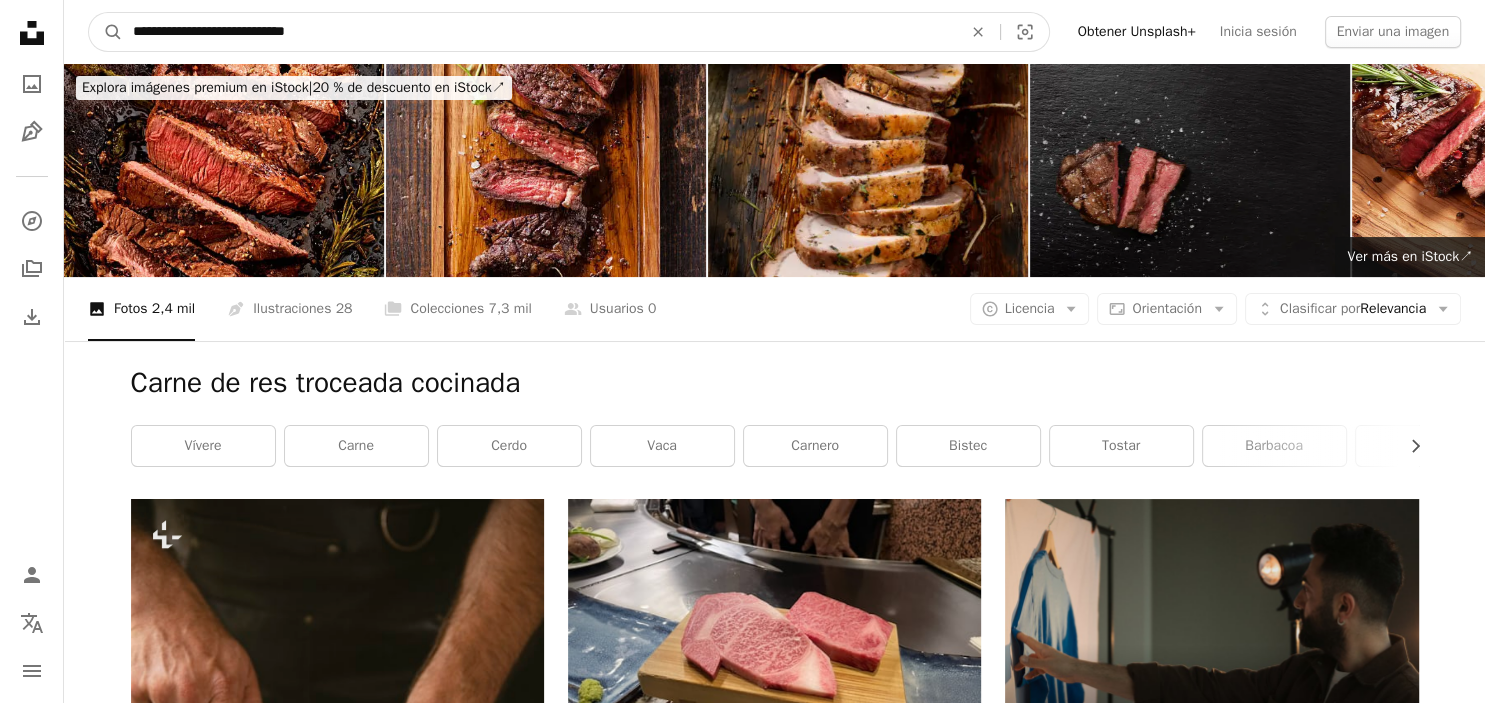 drag, startPoint x: 336, startPoint y: 30, endPoint x: 57, endPoint y: 43, distance: 279.3027 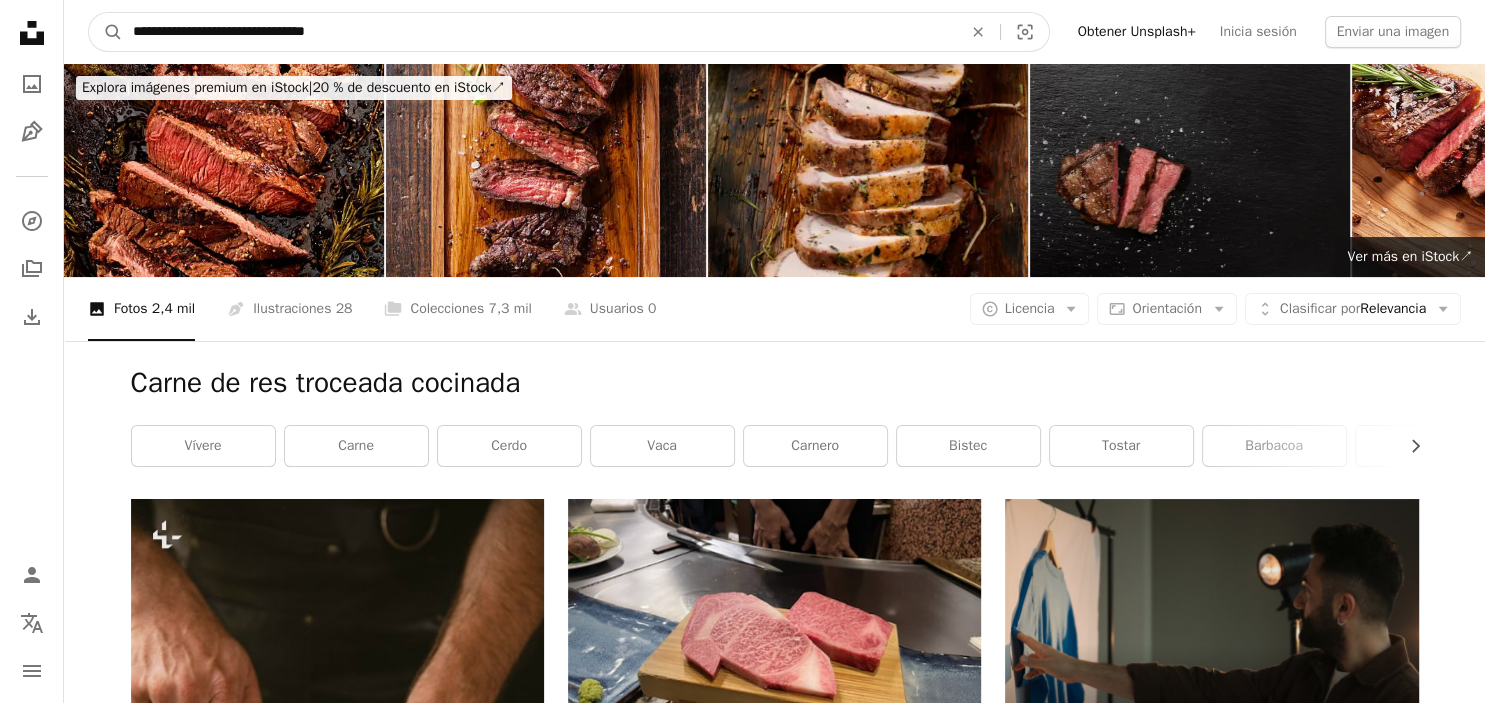 click on "A magnifying glass" at bounding box center [106, 32] 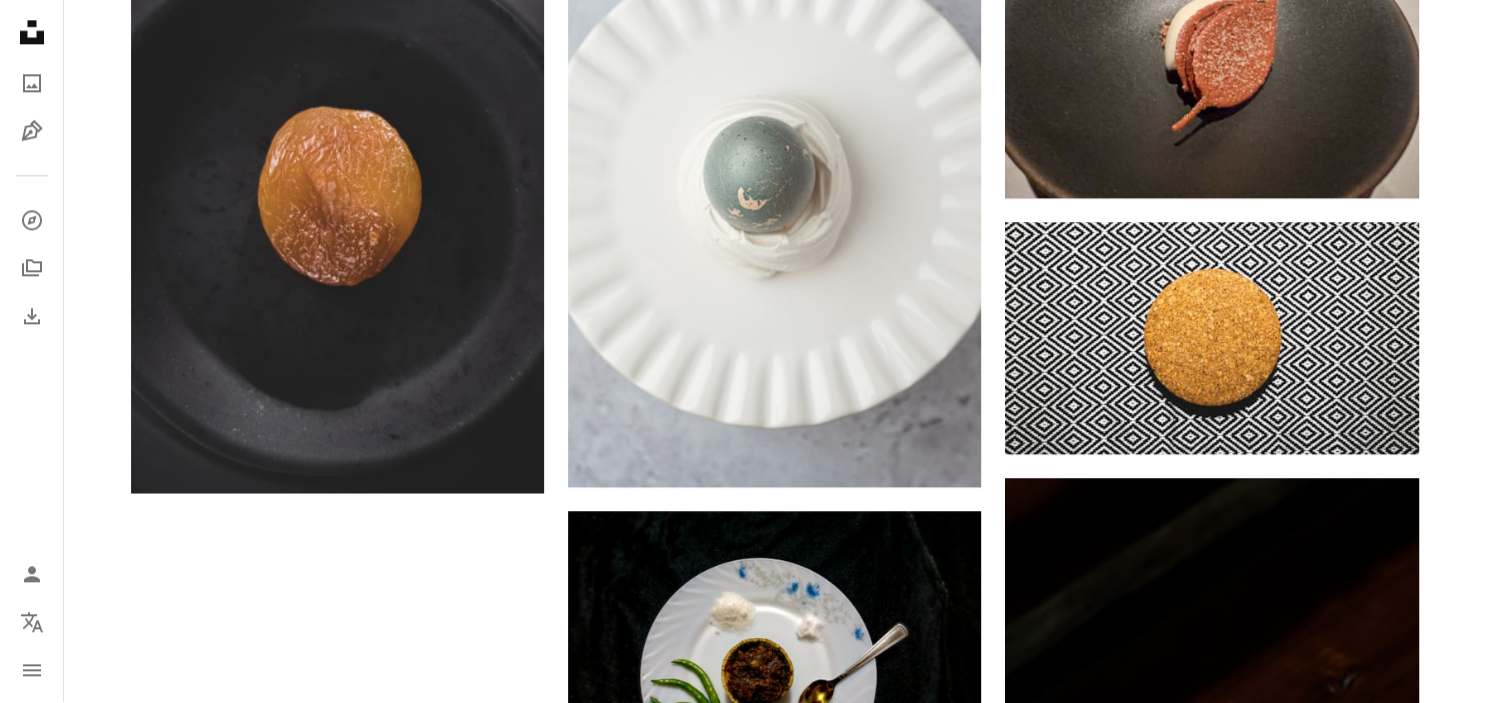 scroll, scrollTop: 2825, scrollLeft: 0, axis: vertical 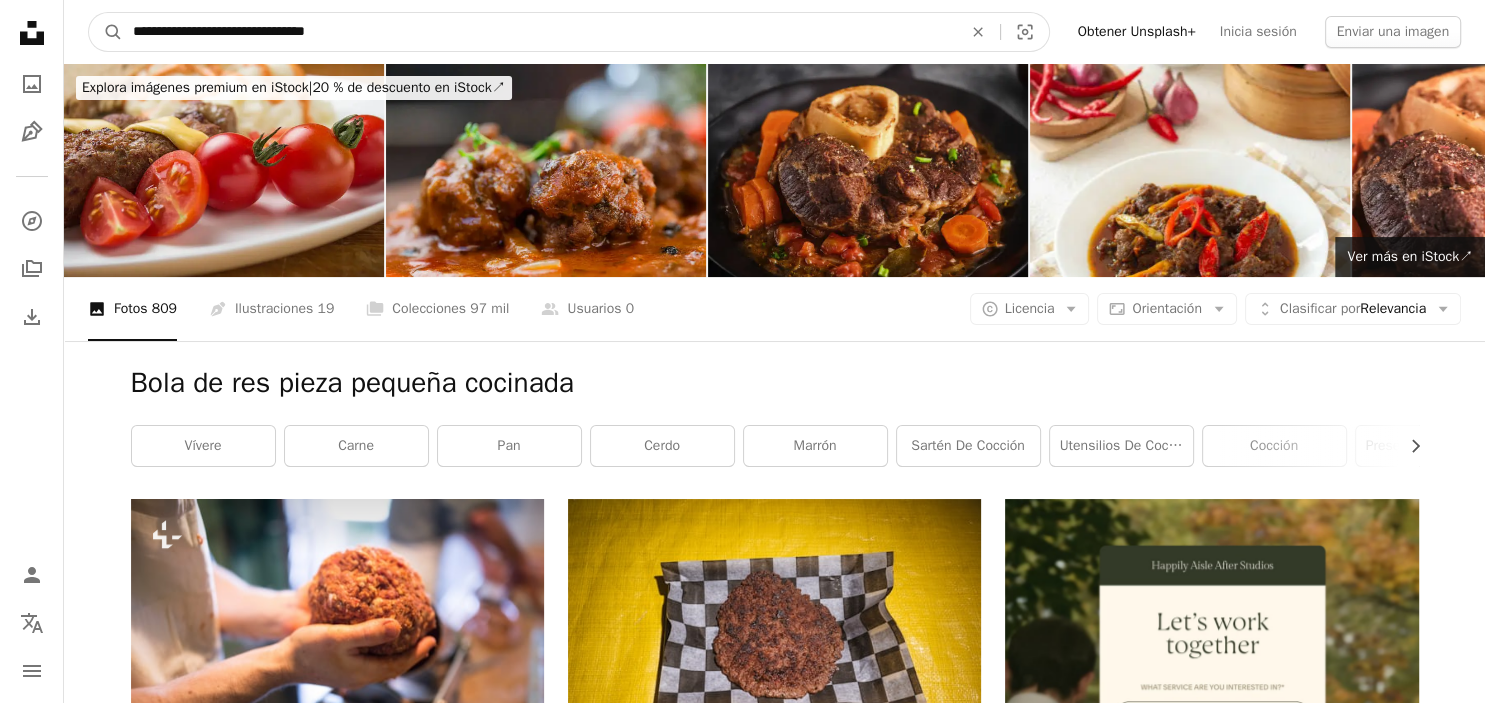 drag, startPoint x: 371, startPoint y: 31, endPoint x: 65, endPoint y: 40, distance: 306.13232 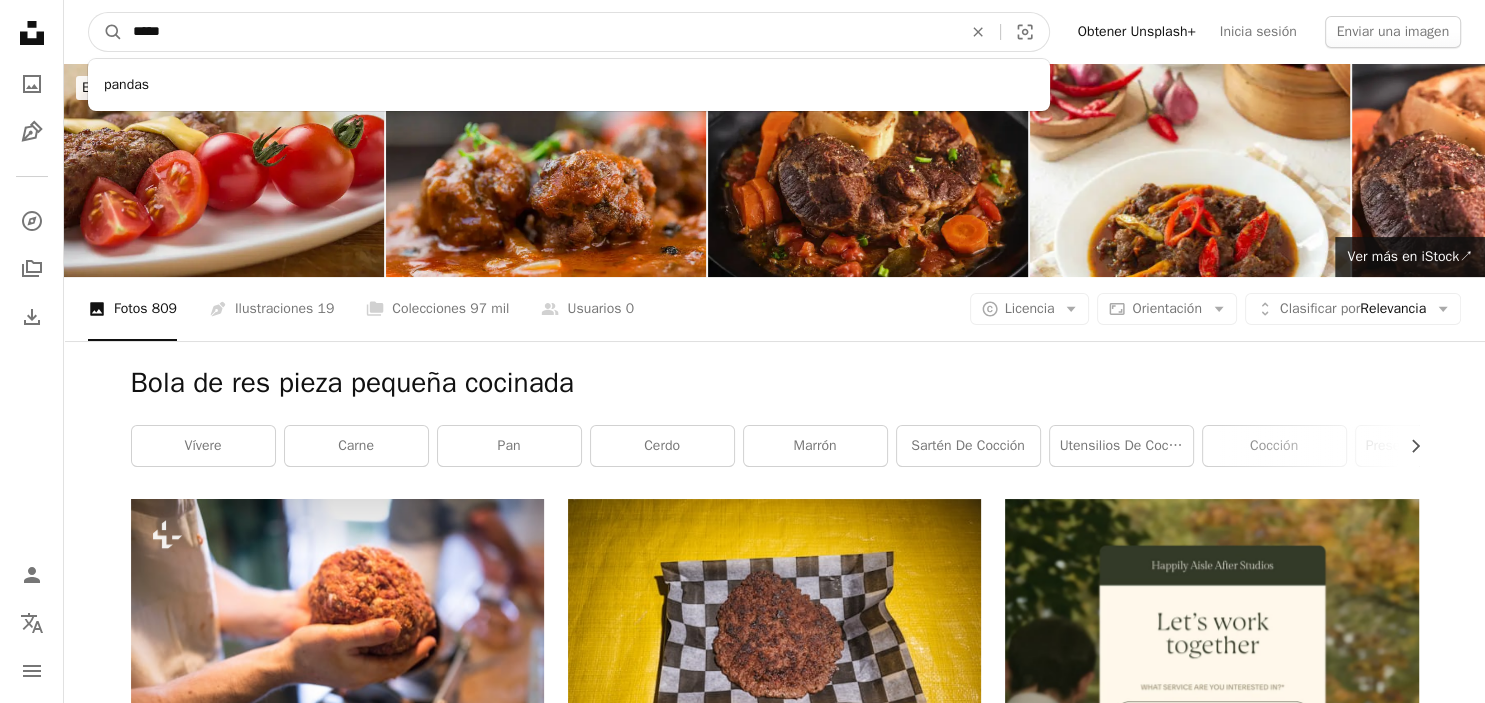 type on "*****" 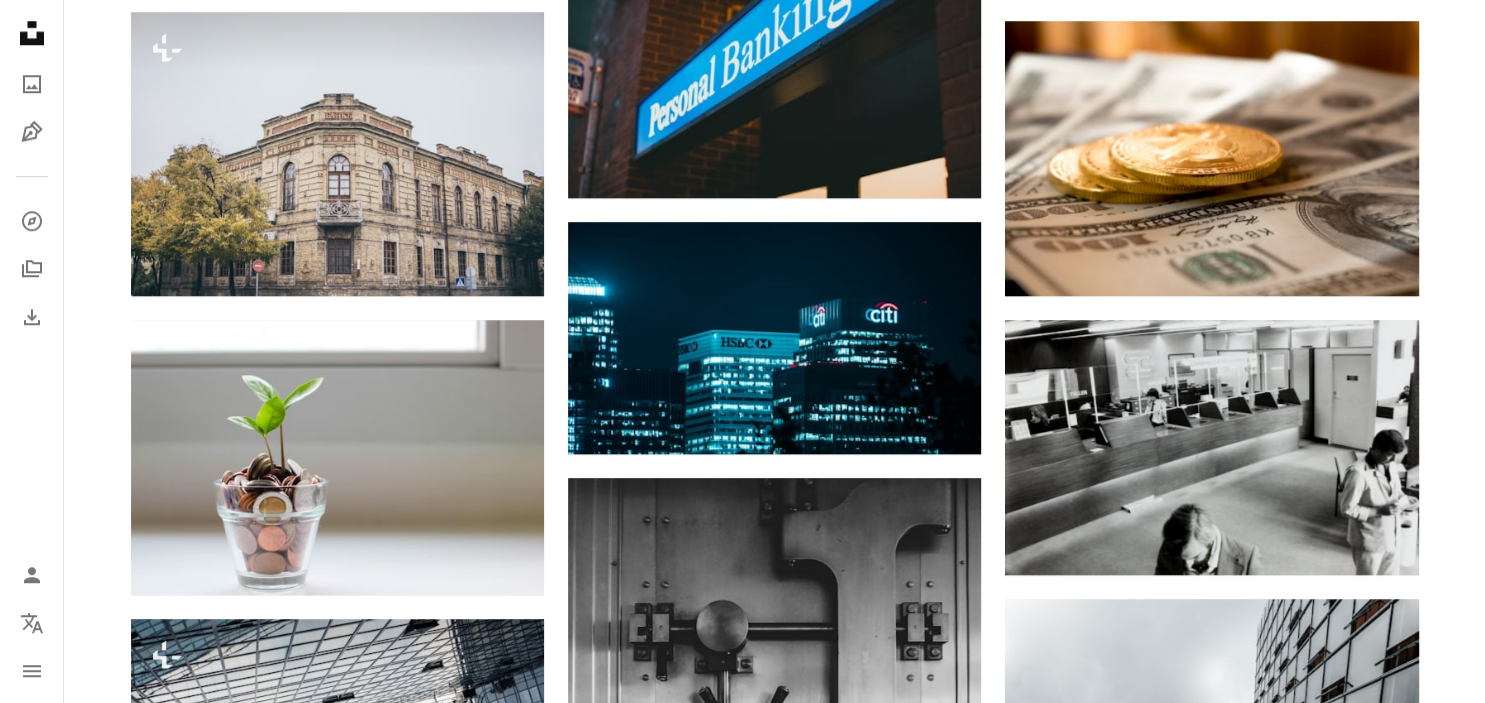 scroll, scrollTop: 1777, scrollLeft: 0, axis: vertical 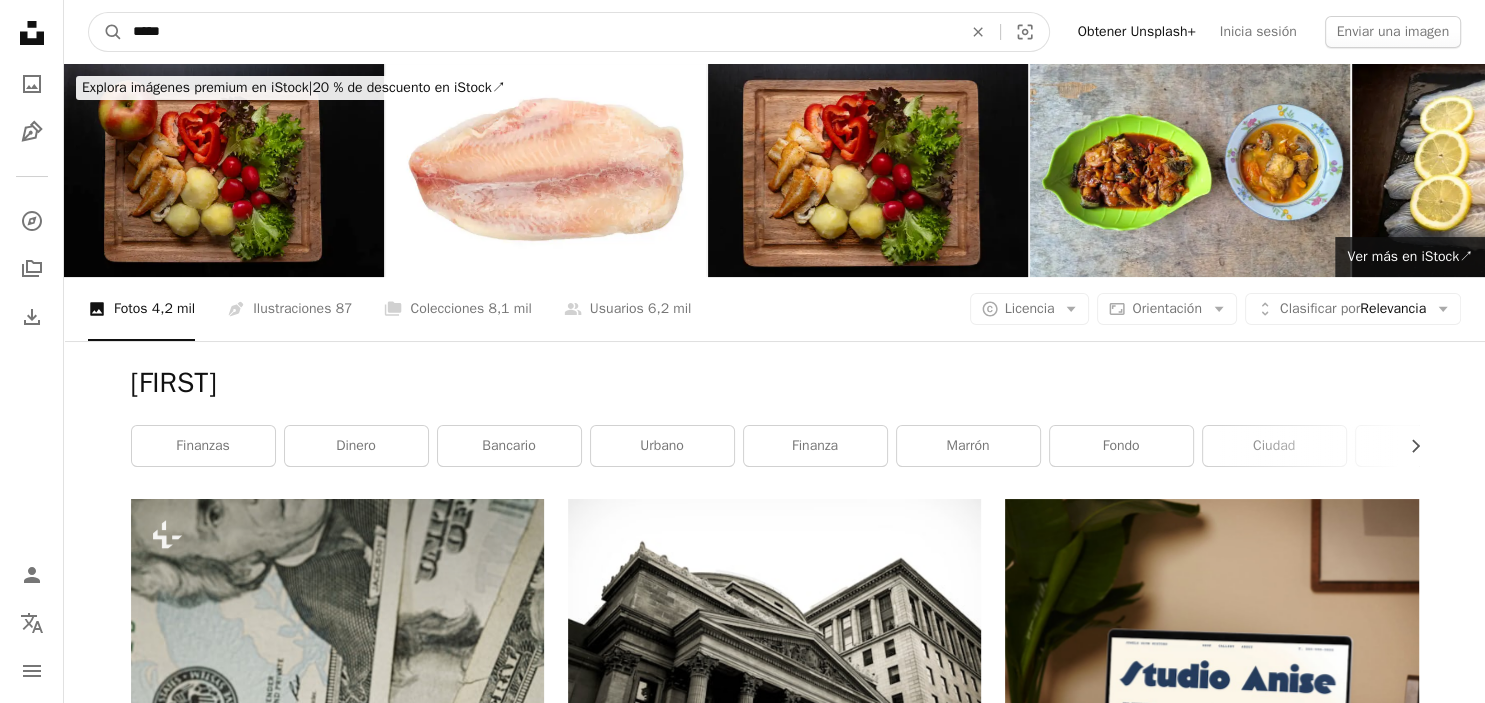 drag, startPoint x: 178, startPoint y: 32, endPoint x: 52, endPoint y: 51, distance: 127.424484 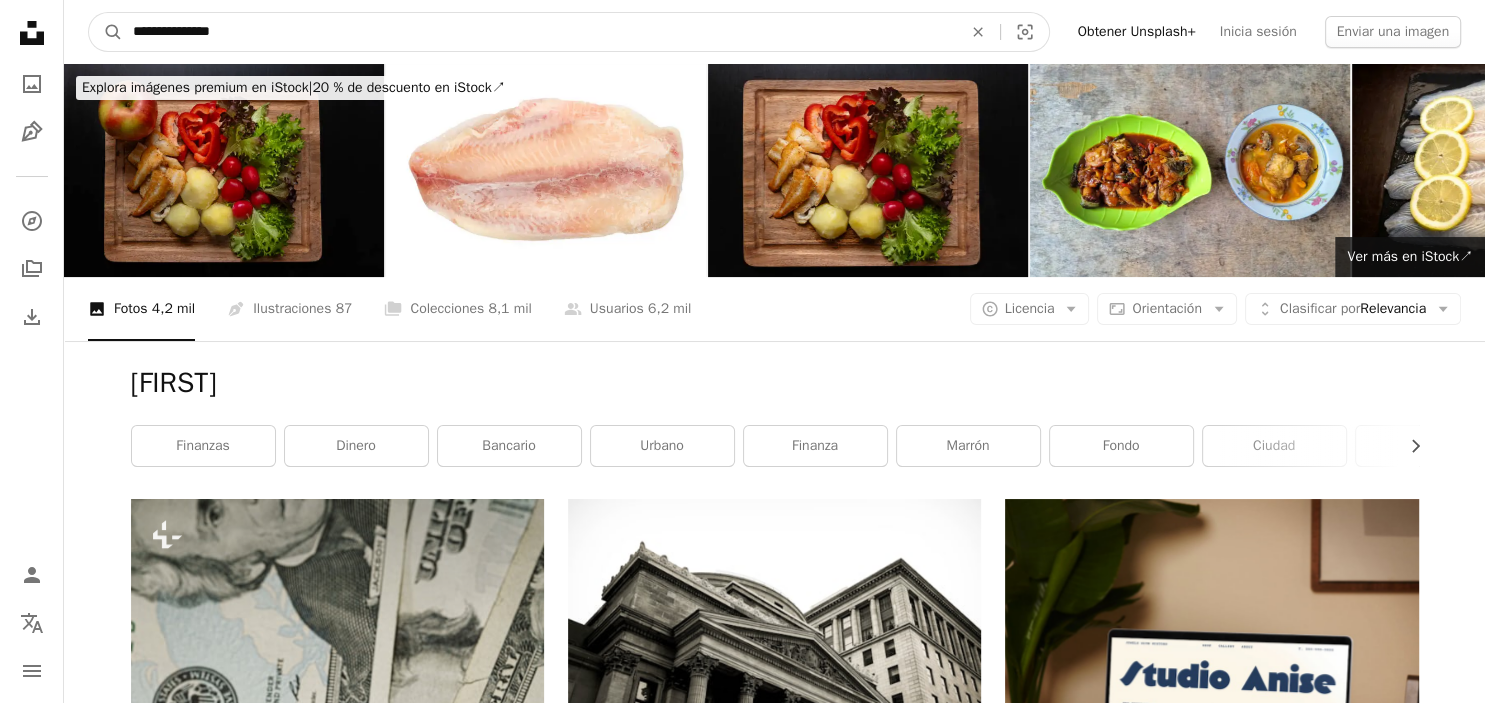 type on "**********" 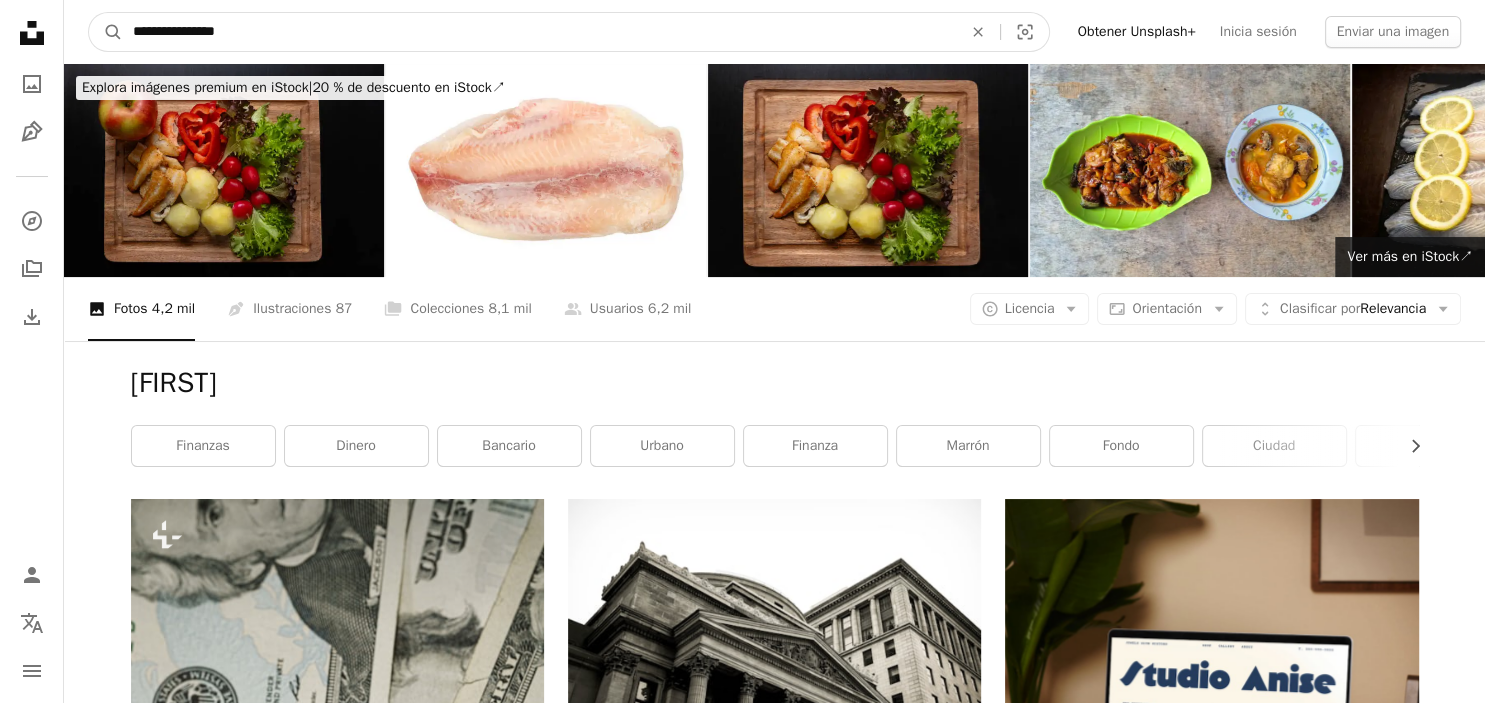 click on "A magnifying glass" at bounding box center (106, 32) 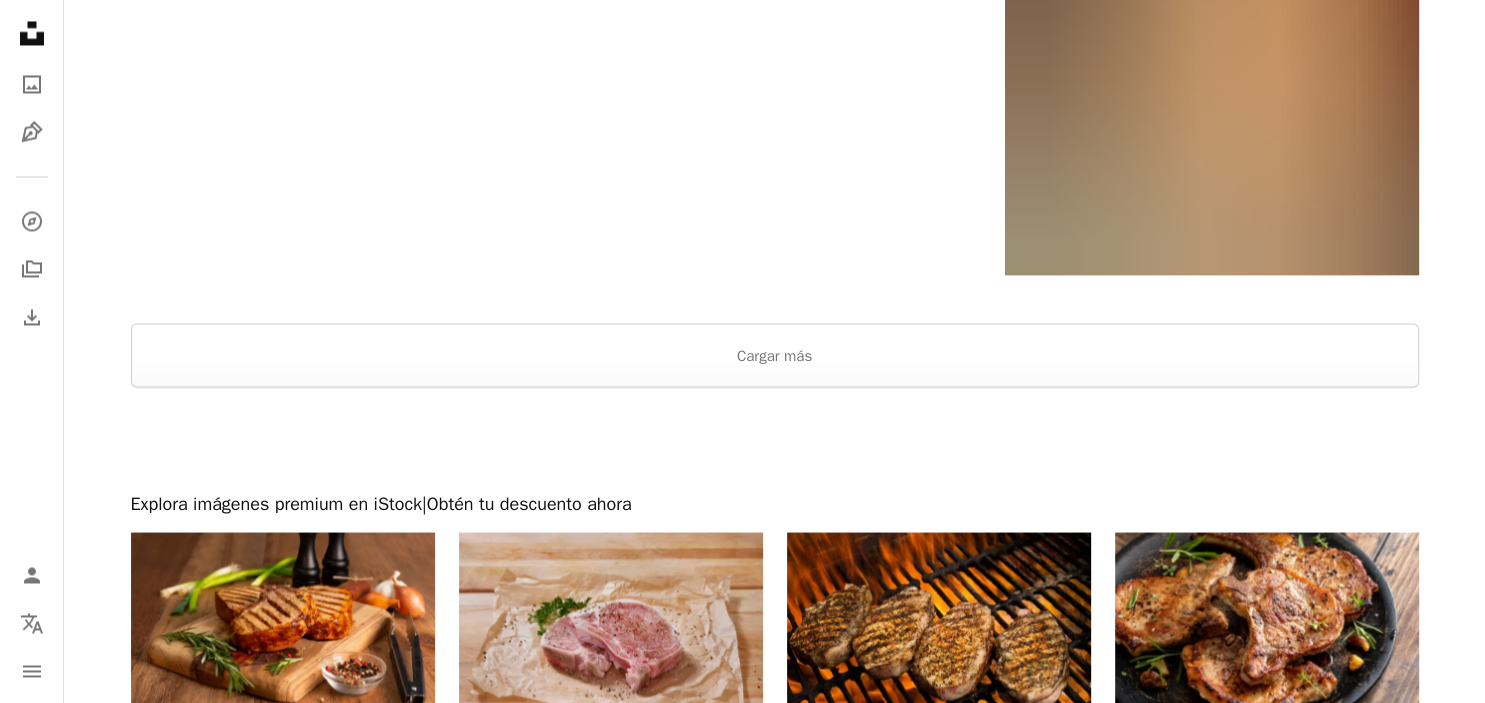 scroll, scrollTop: 3504, scrollLeft: 0, axis: vertical 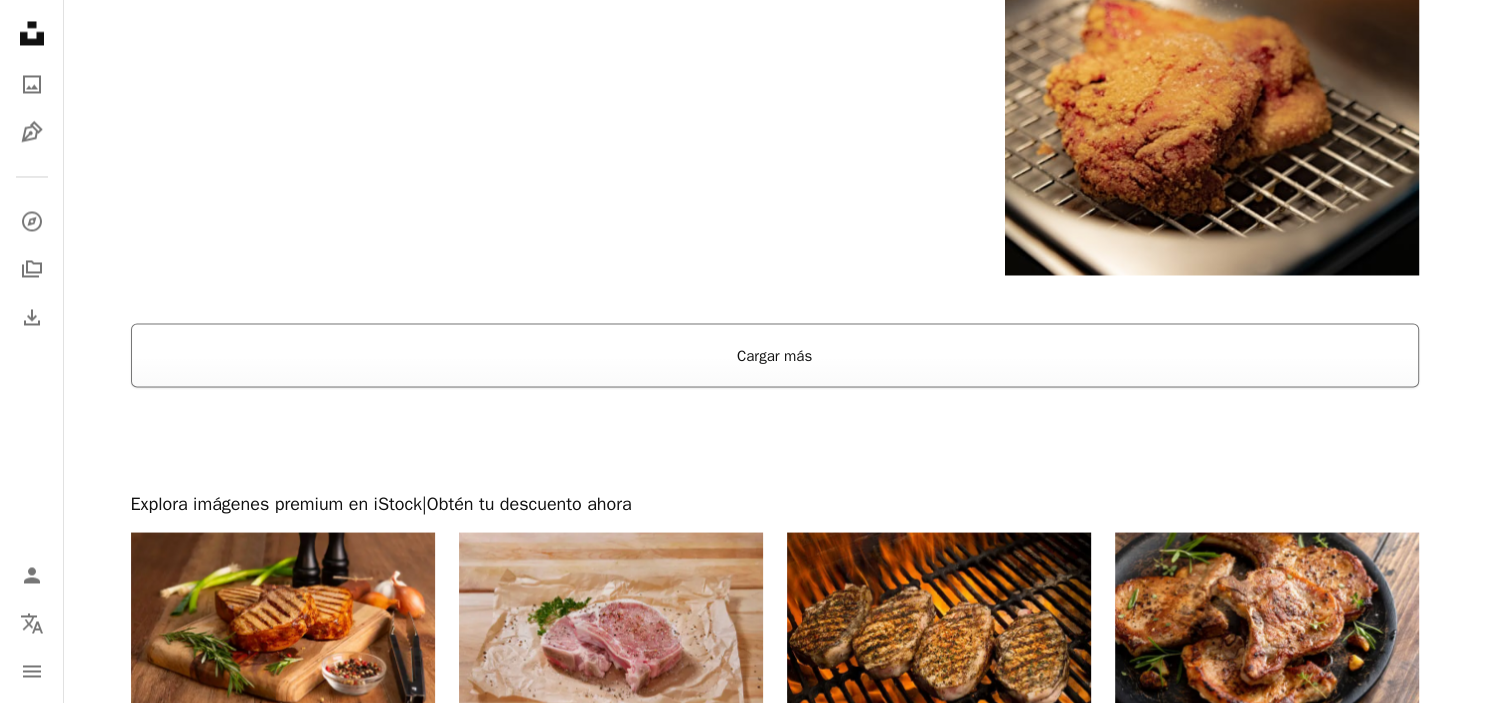 click on "Cargar más" at bounding box center [775, 355] 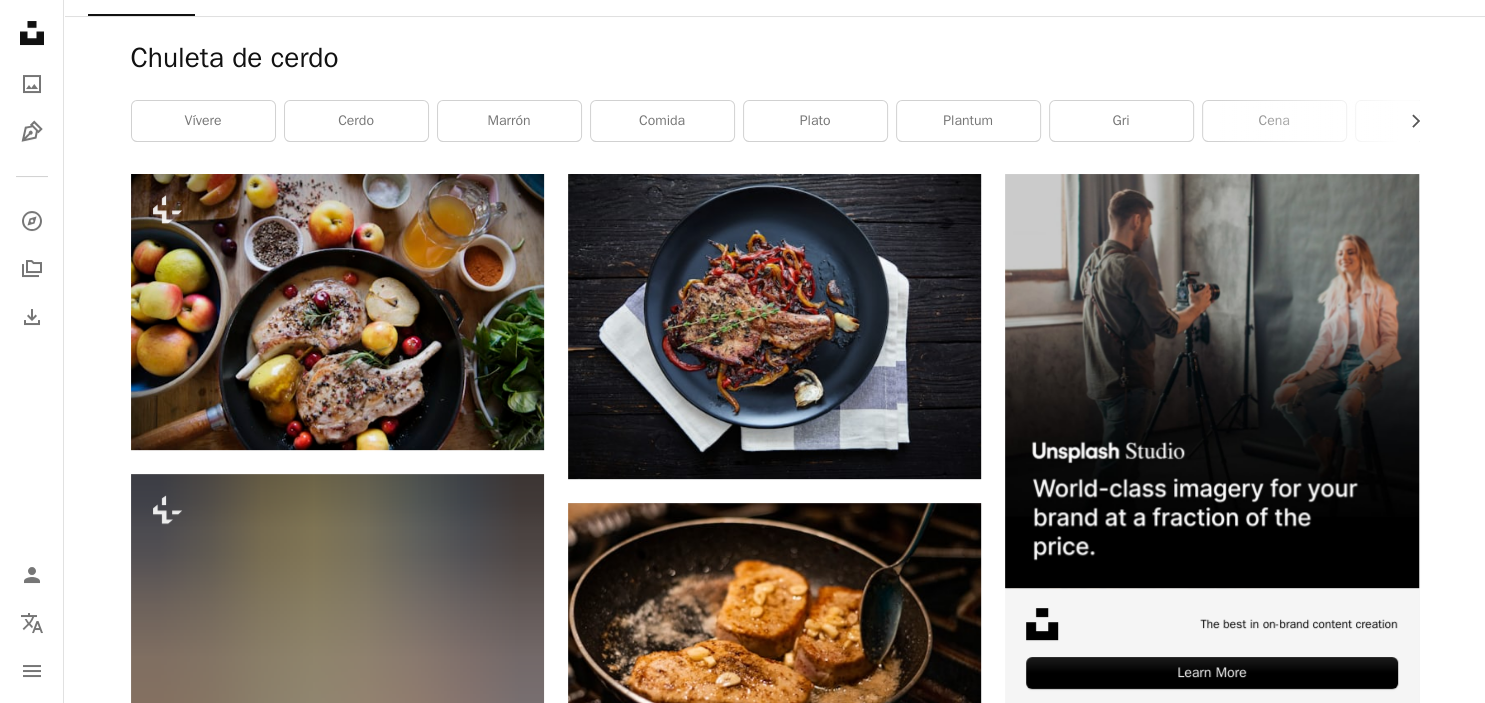 scroll, scrollTop: 324, scrollLeft: 0, axis: vertical 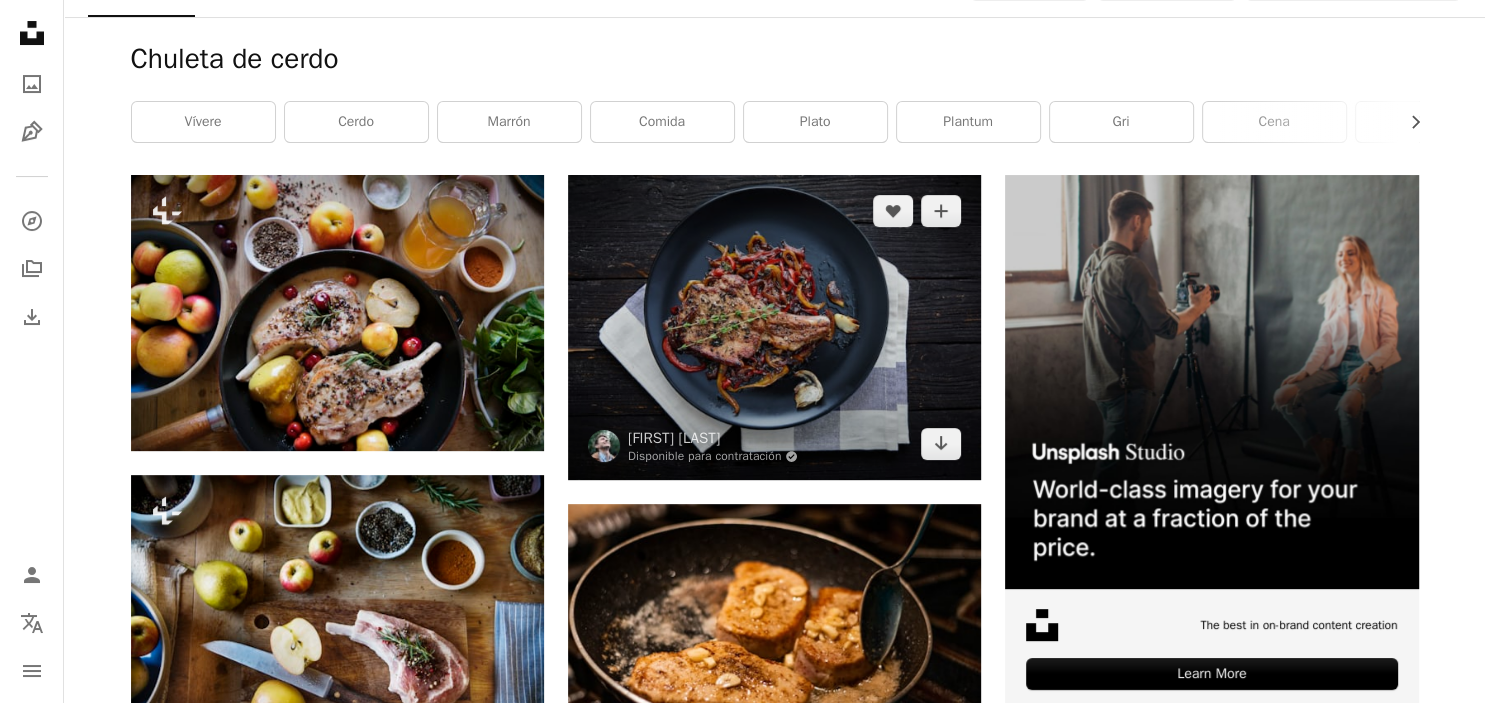 click at bounding box center [774, 327] 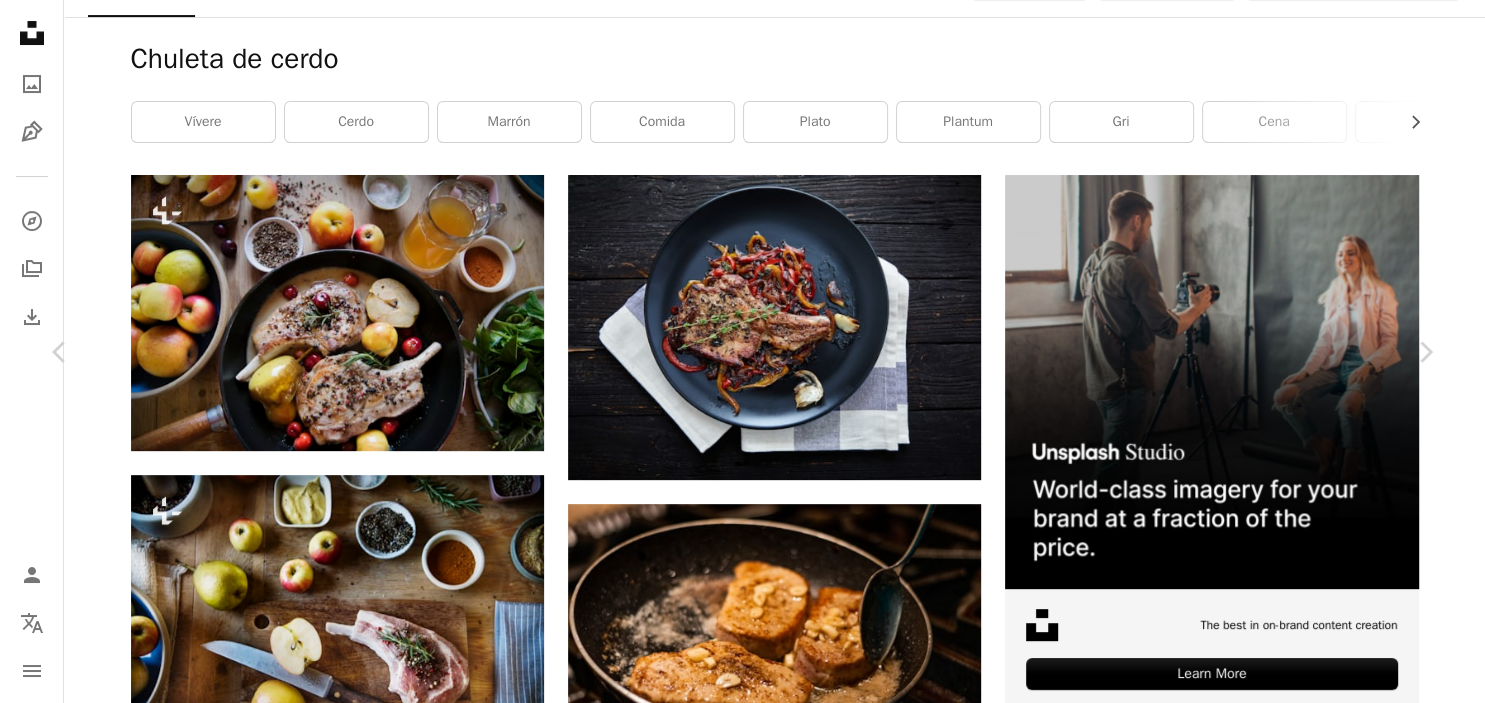 click on "Zoom in" at bounding box center (735, 9370) 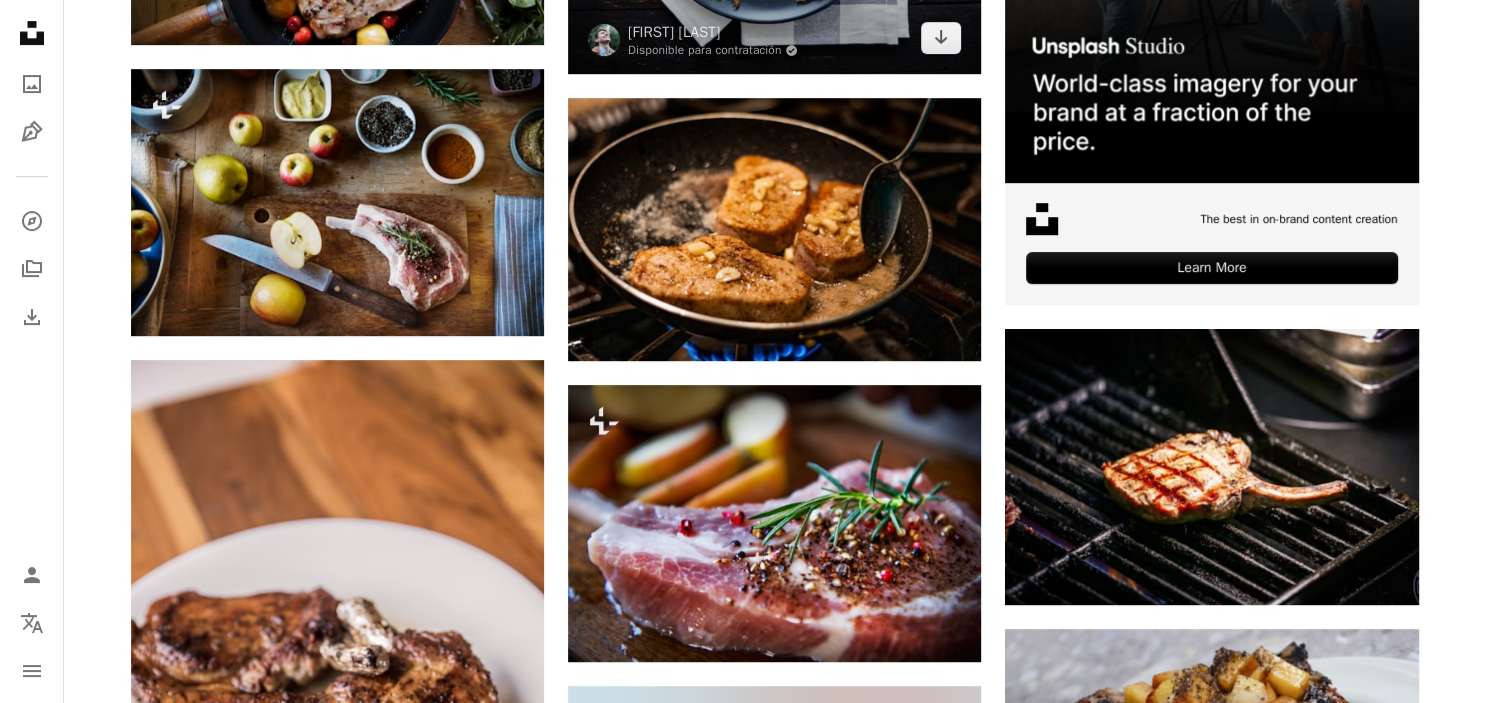 scroll, scrollTop: 730, scrollLeft: 0, axis: vertical 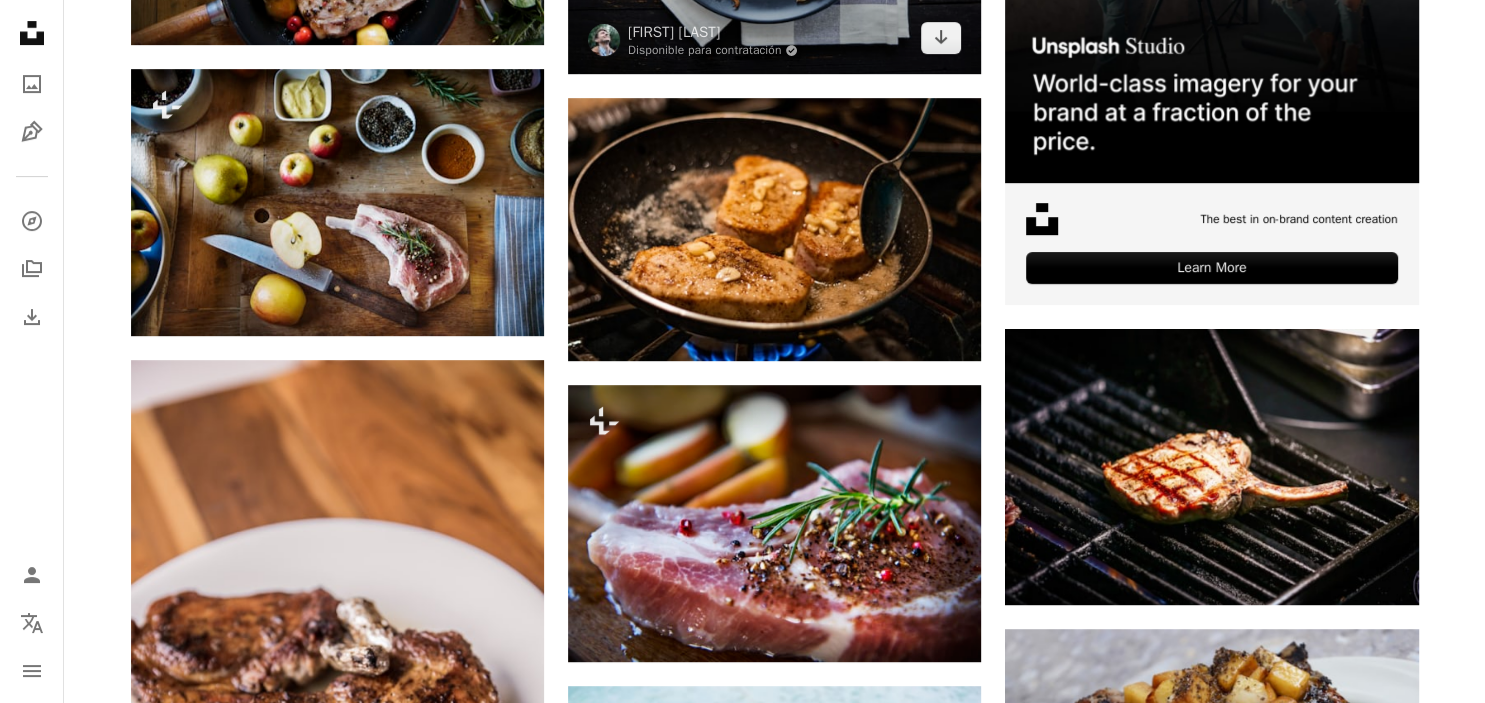 click at bounding box center (604, 40) 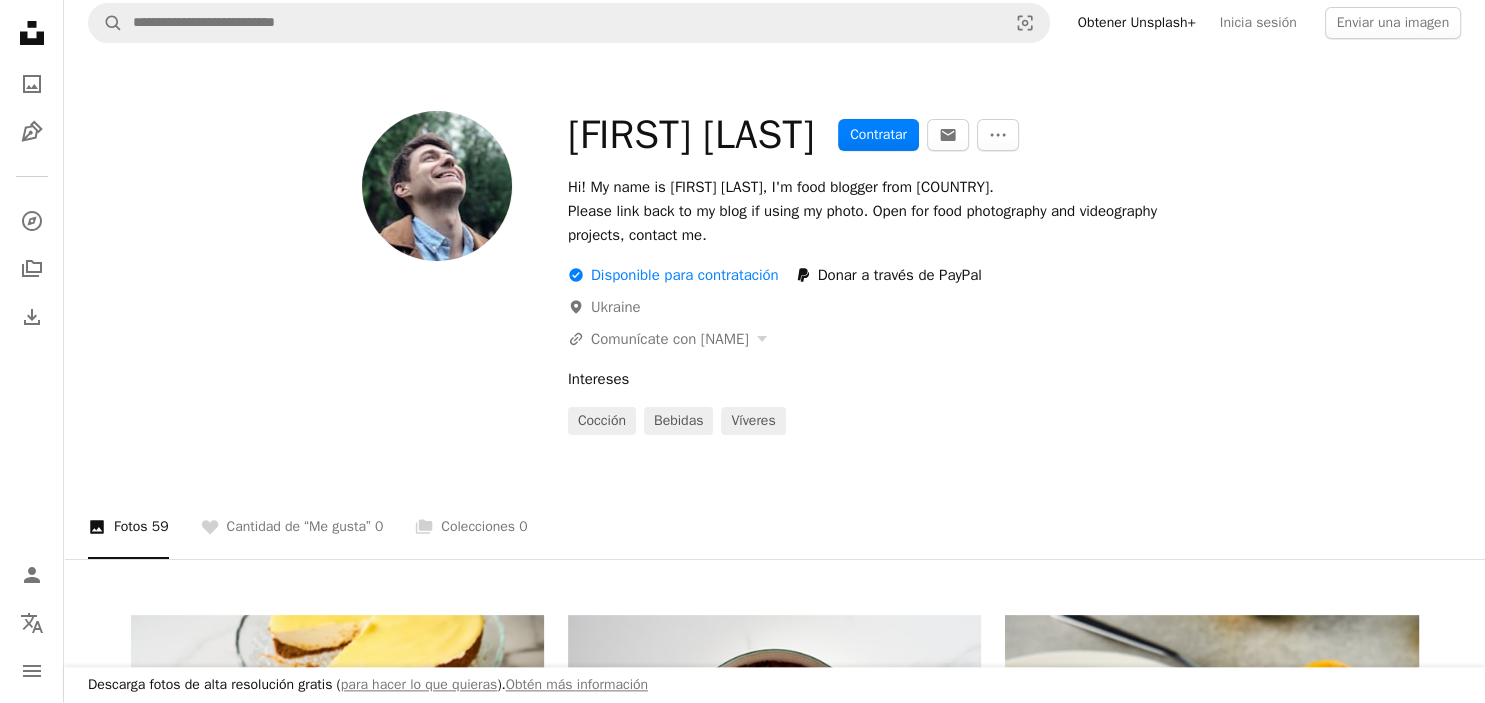 scroll, scrollTop: 0, scrollLeft: 0, axis: both 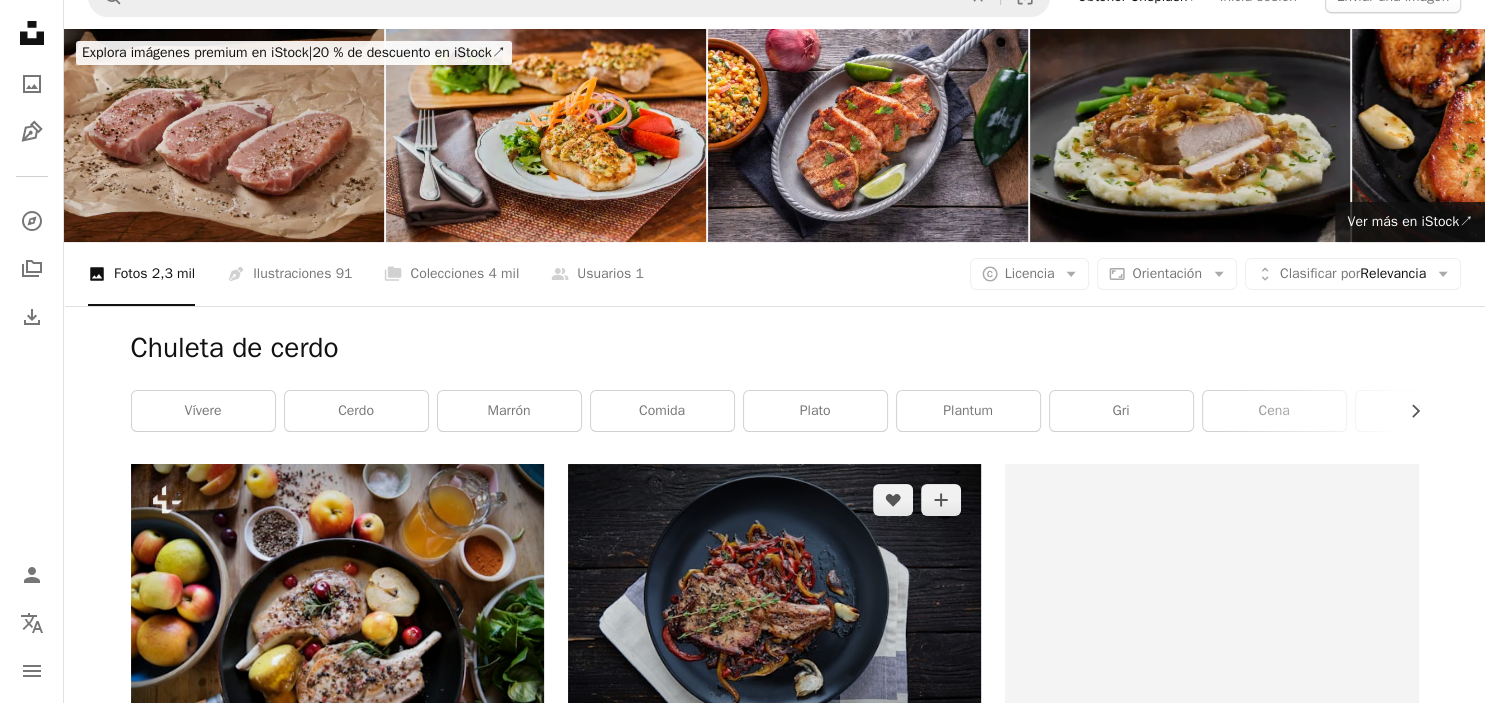 click at bounding box center [774, 616] 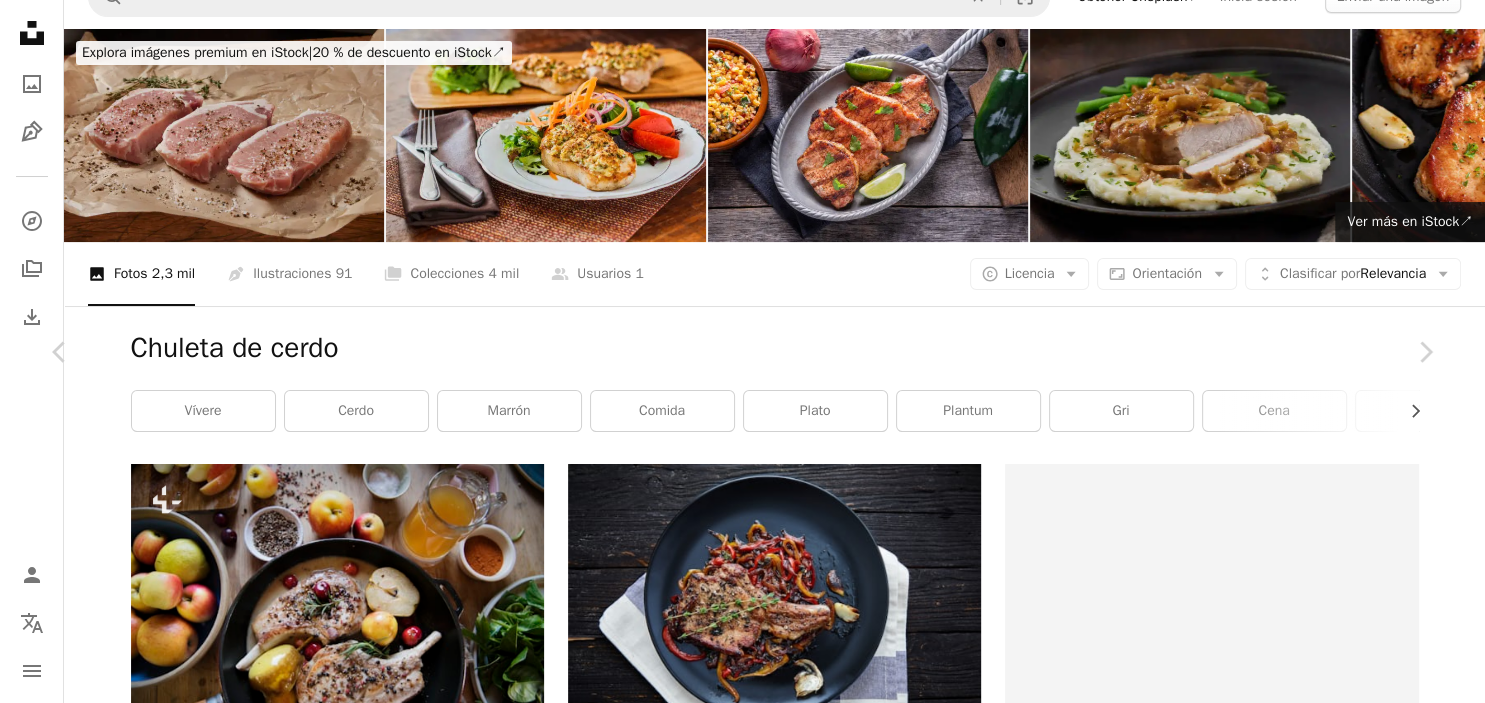 click on "Chevron down" 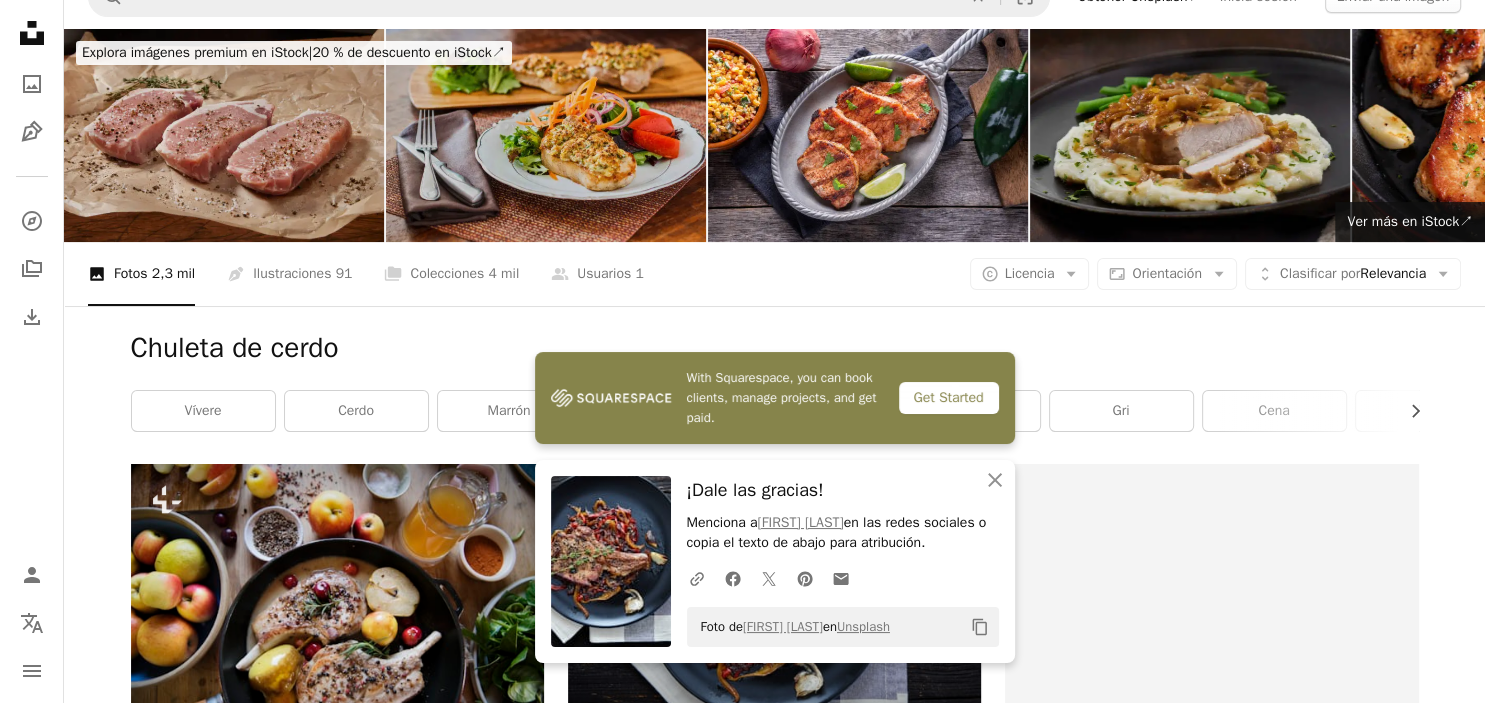 scroll, scrollTop: 0, scrollLeft: 0, axis: both 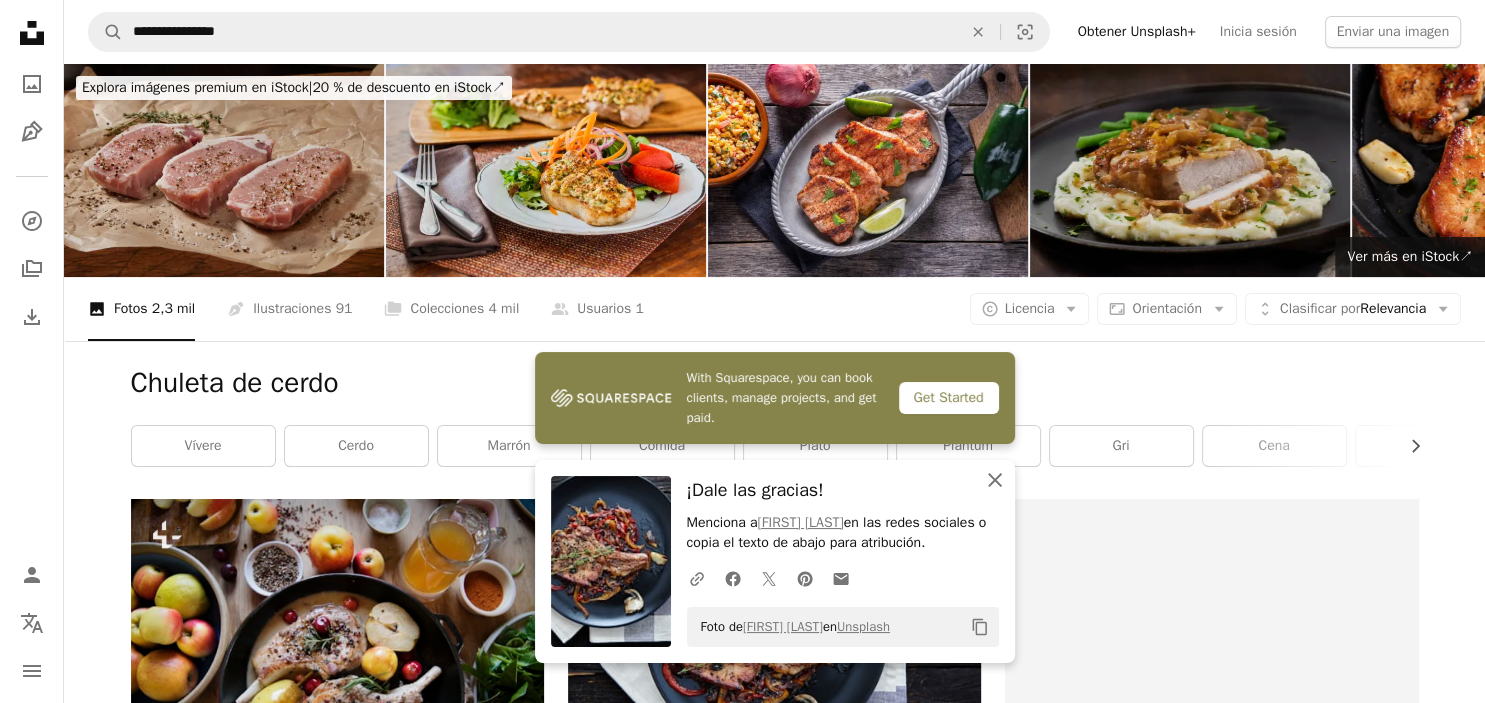 click 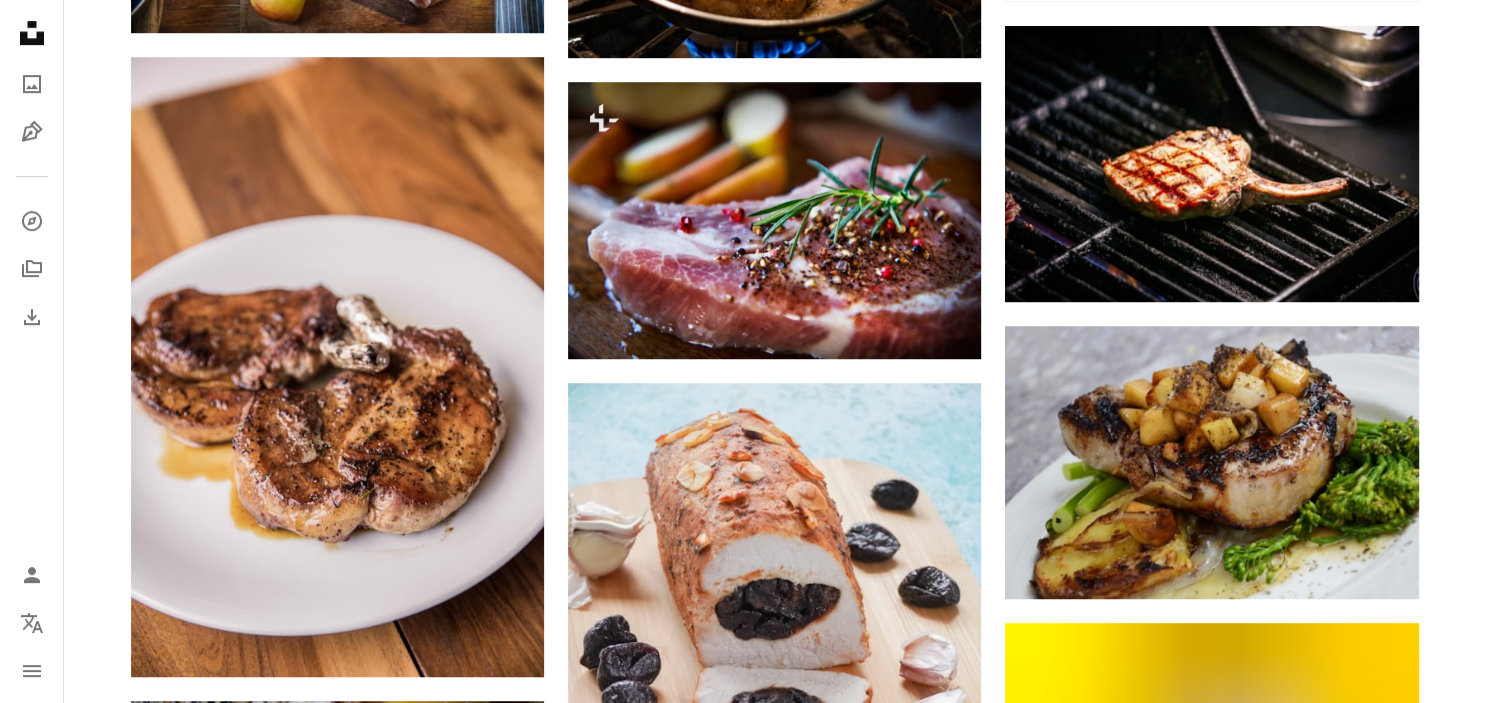 scroll, scrollTop: 1034, scrollLeft: 0, axis: vertical 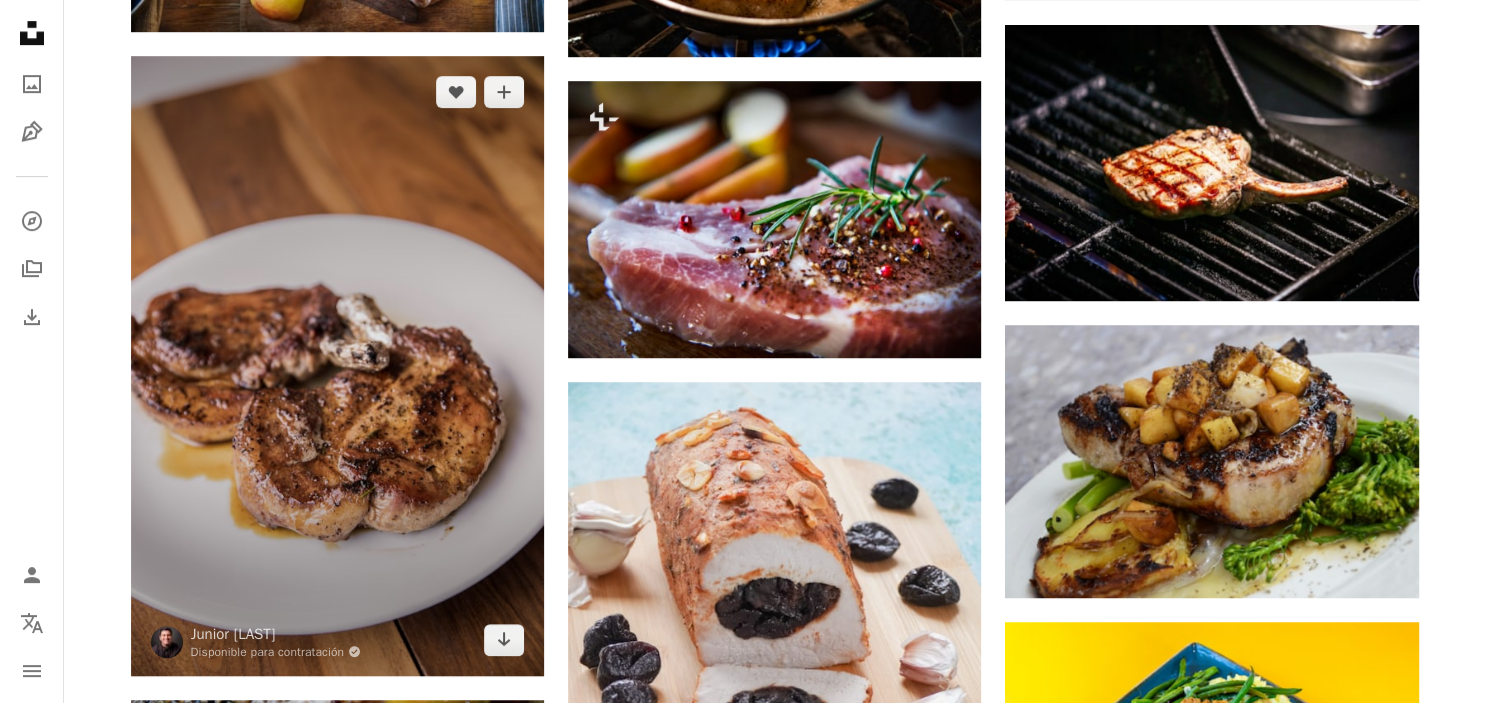 click at bounding box center (337, 366) 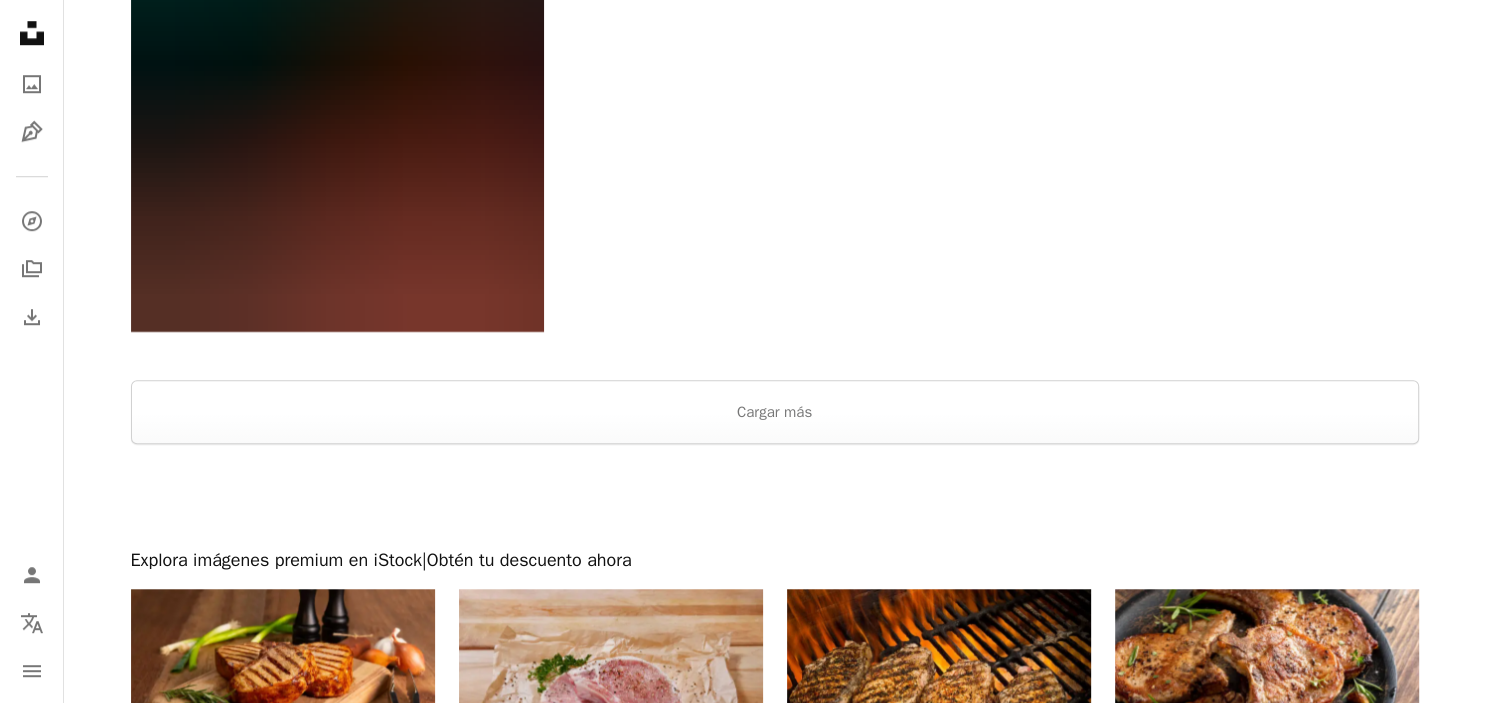 scroll, scrollTop: 8988, scrollLeft: 0, axis: vertical 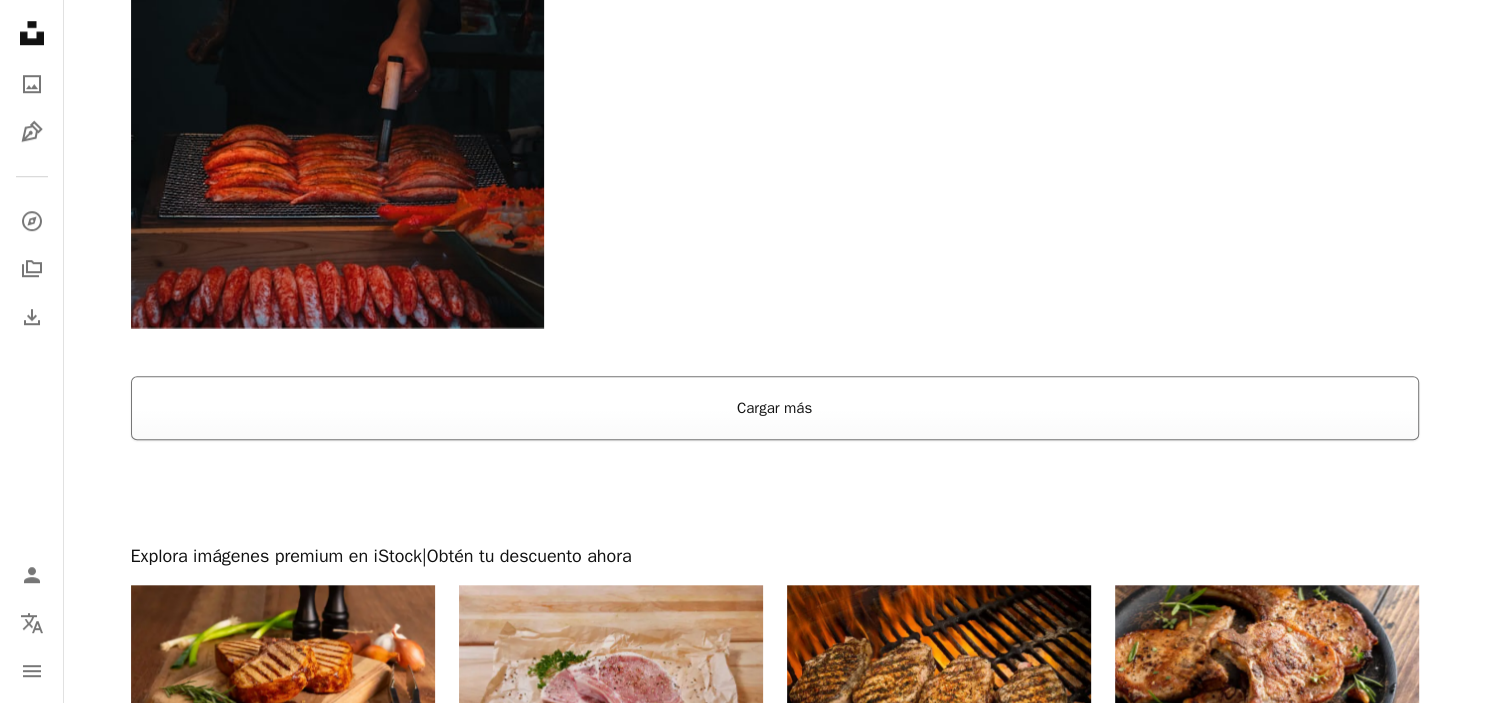 click on "Cargar más" at bounding box center (775, 408) 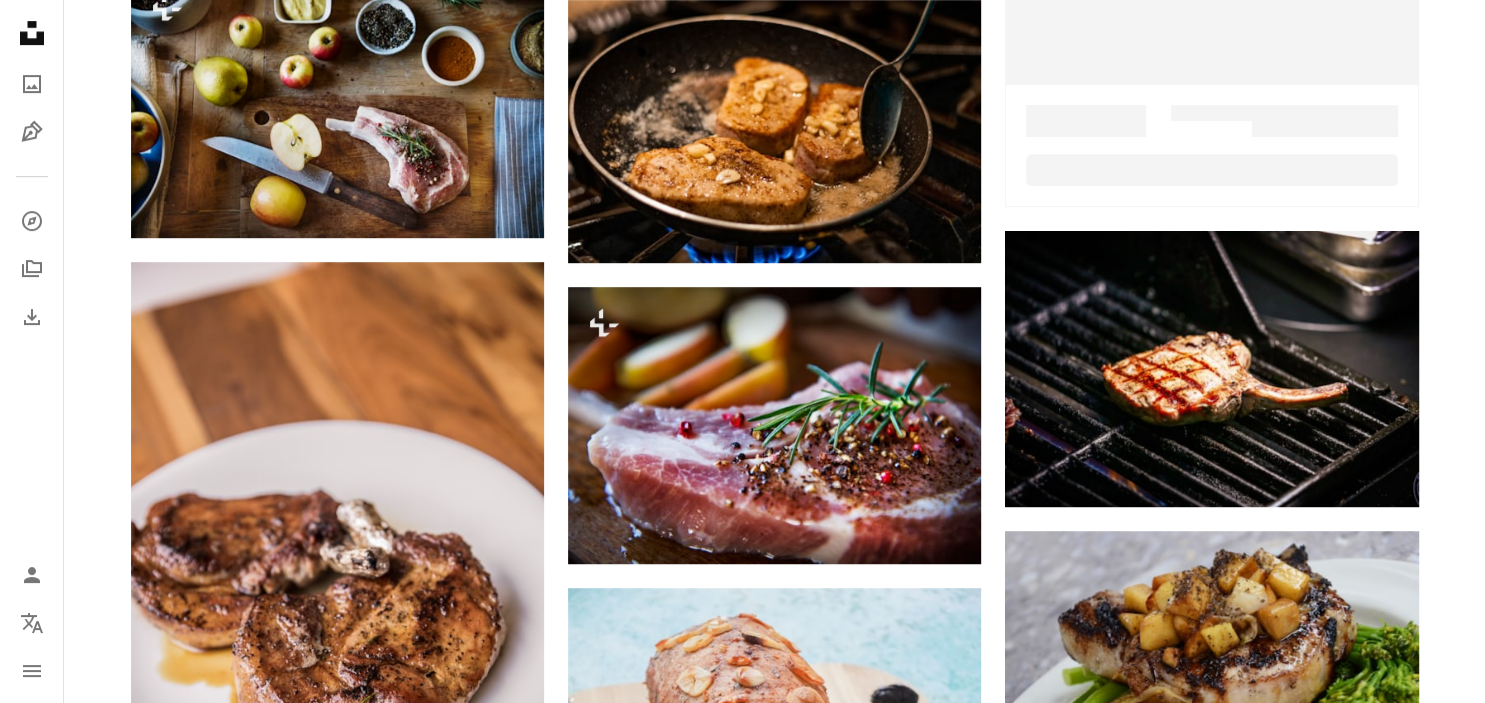 scroll, scrollTop: 0, scrollLeft: 0, axis: both 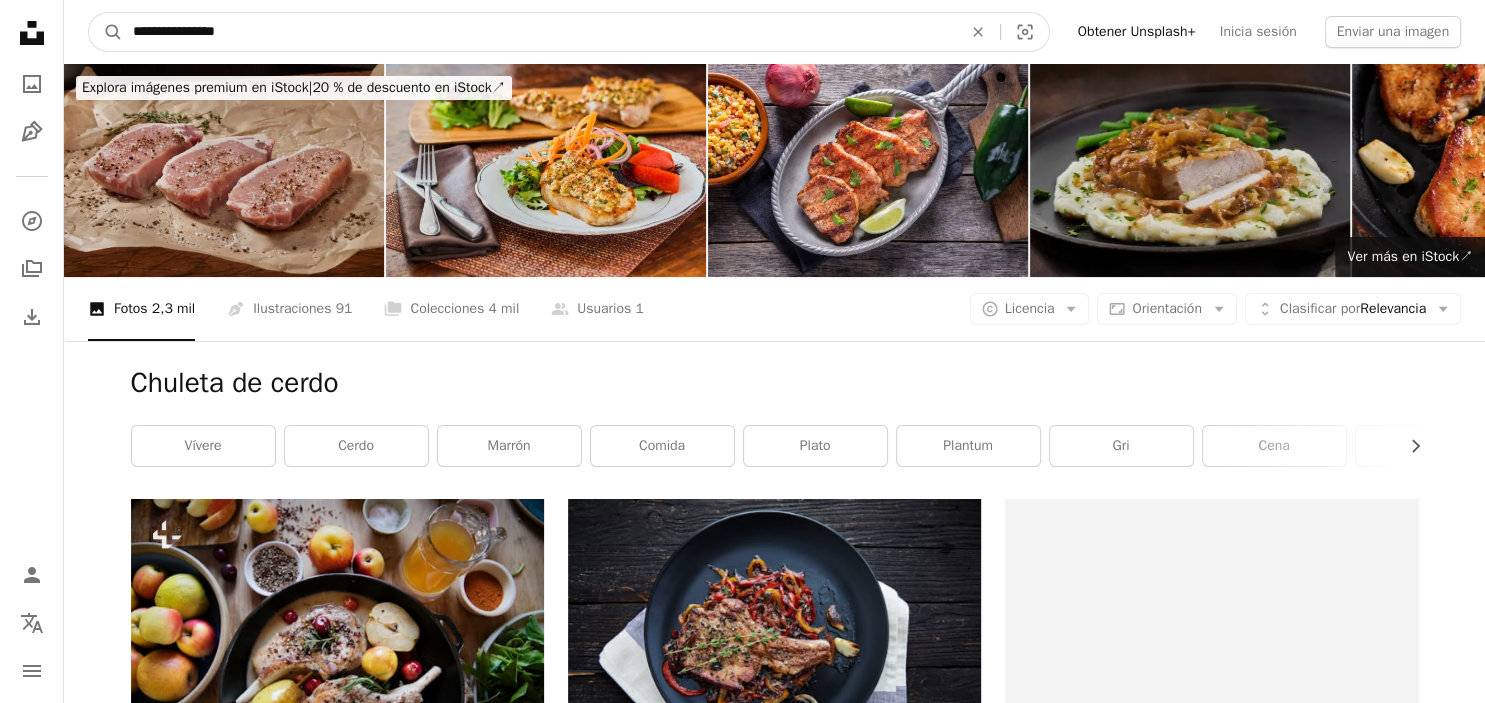 click on "**********" at bounding box center [539, 32] 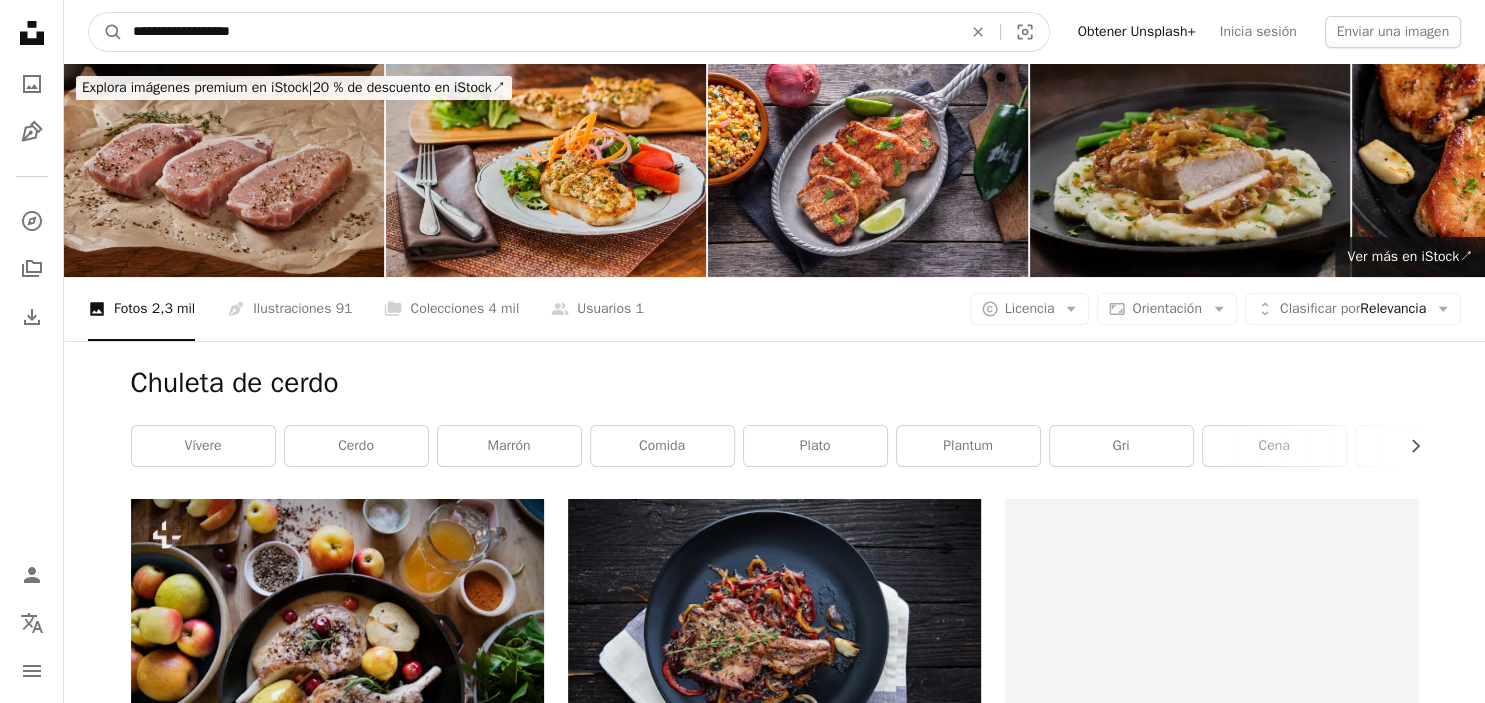 type on "**********" 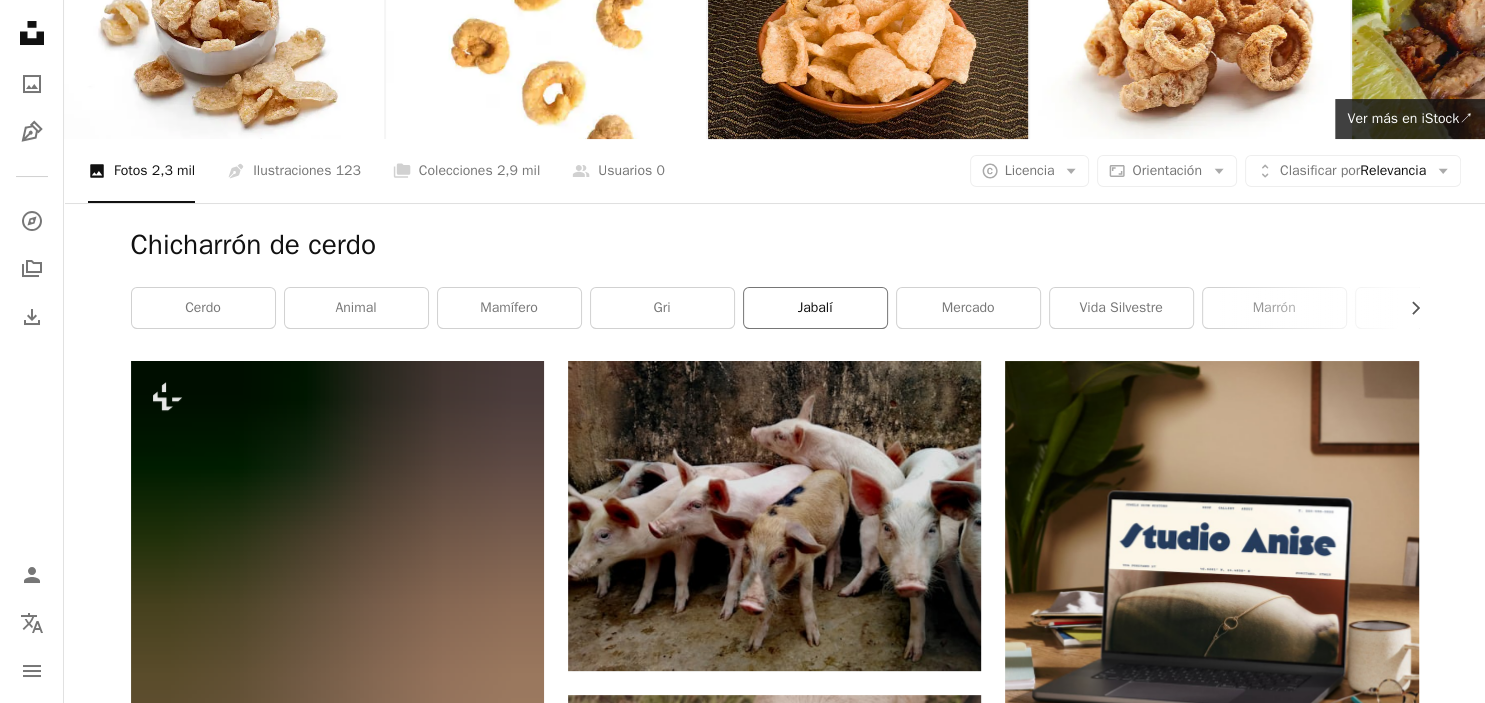 scroll, scrollTop: 0, scrollLeft: 0, axis: both 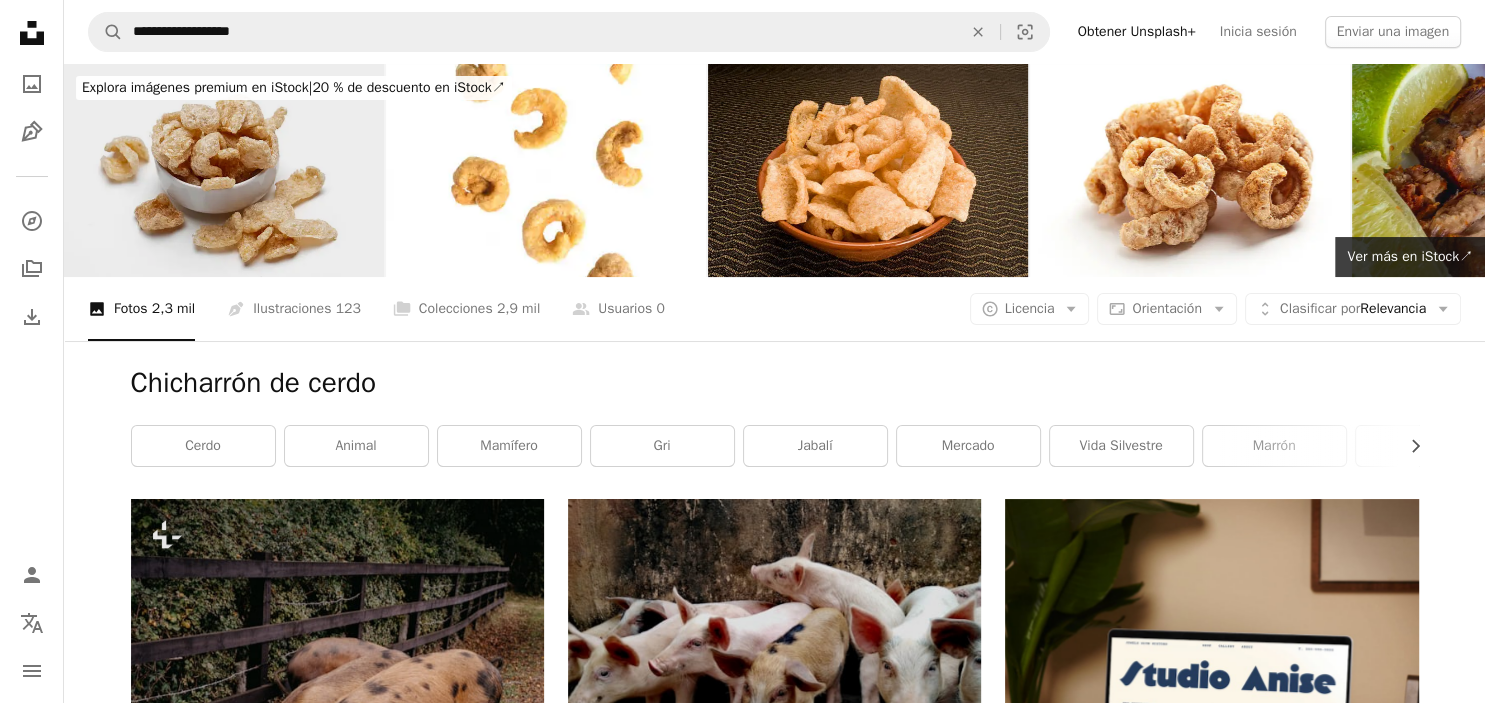 click at bounding box center (224, 170) 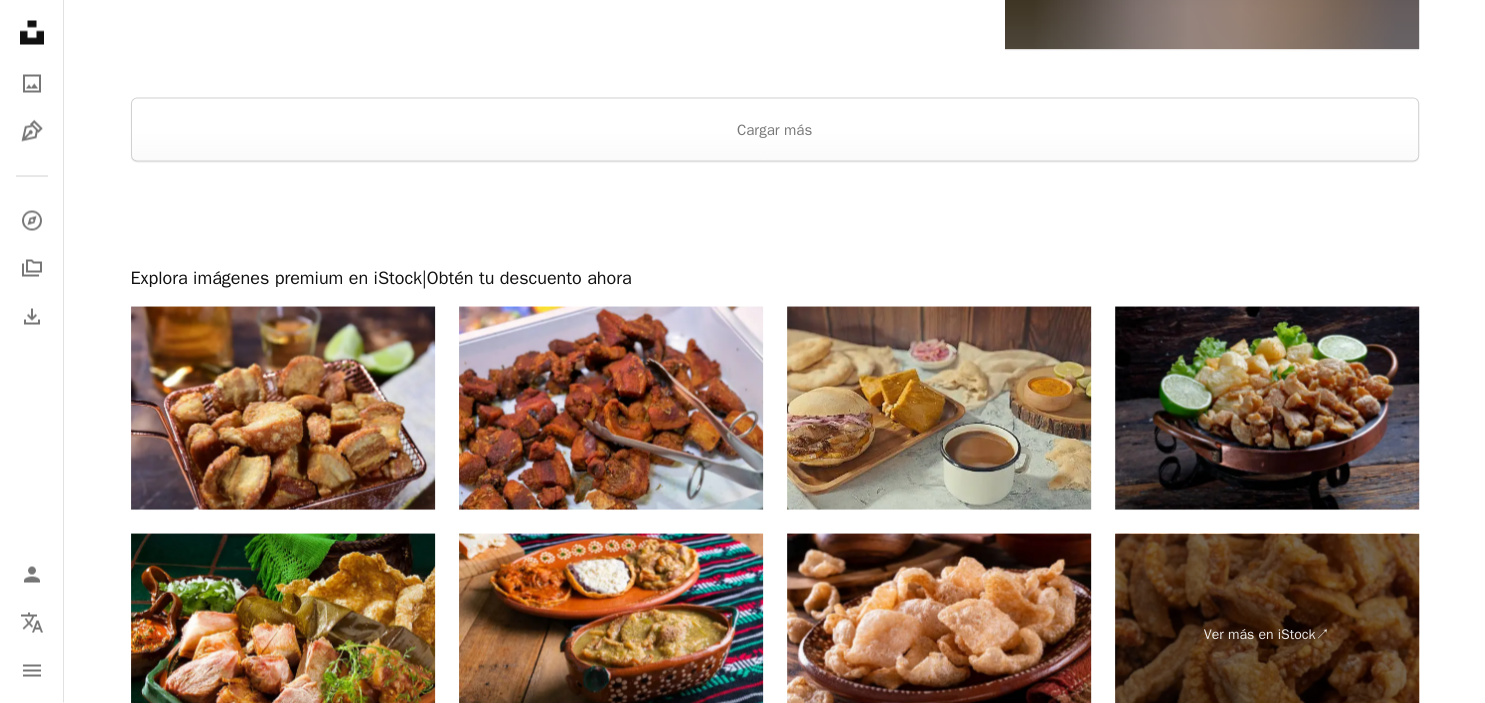 scroll, scrollTop: 3804, scrollLeft: 0, axis: vertical 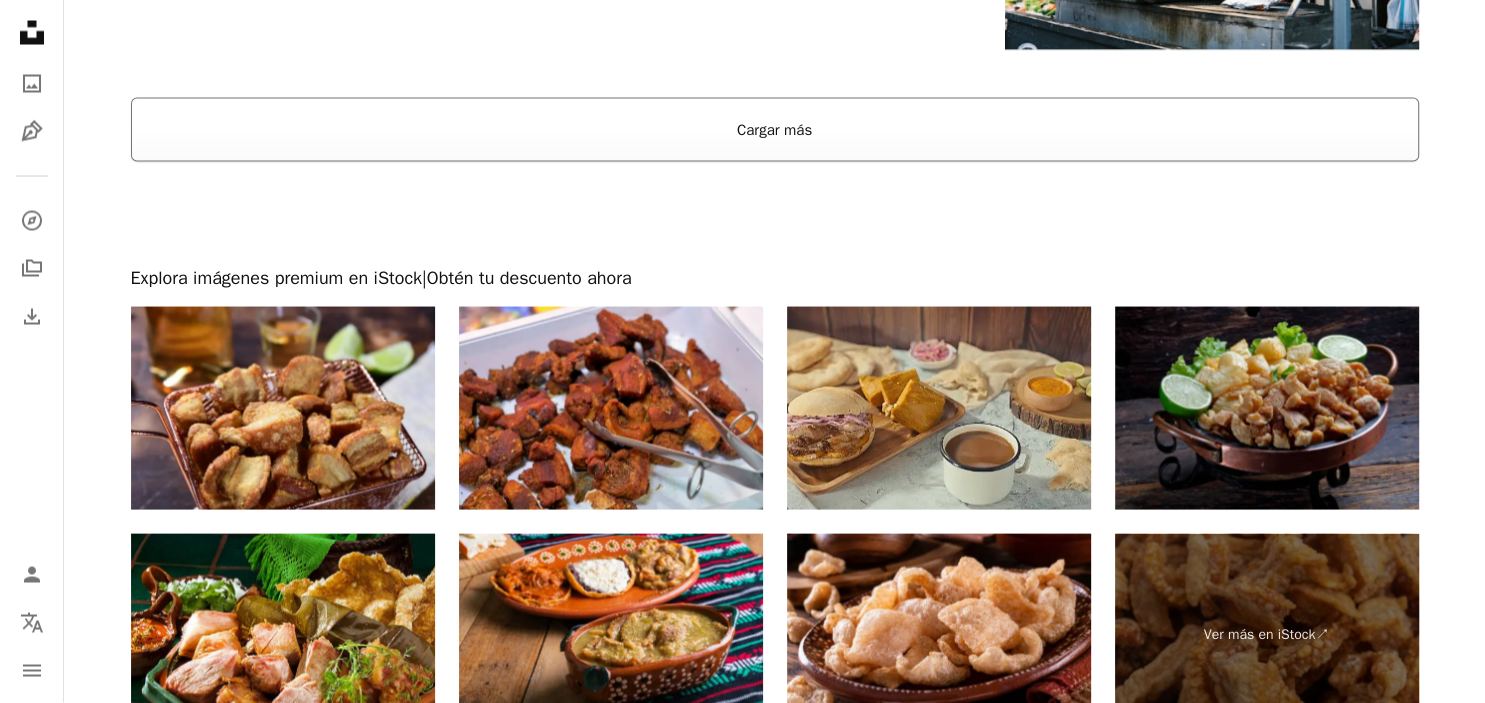 click on "Cargar más" at bounding box center [775, 130] 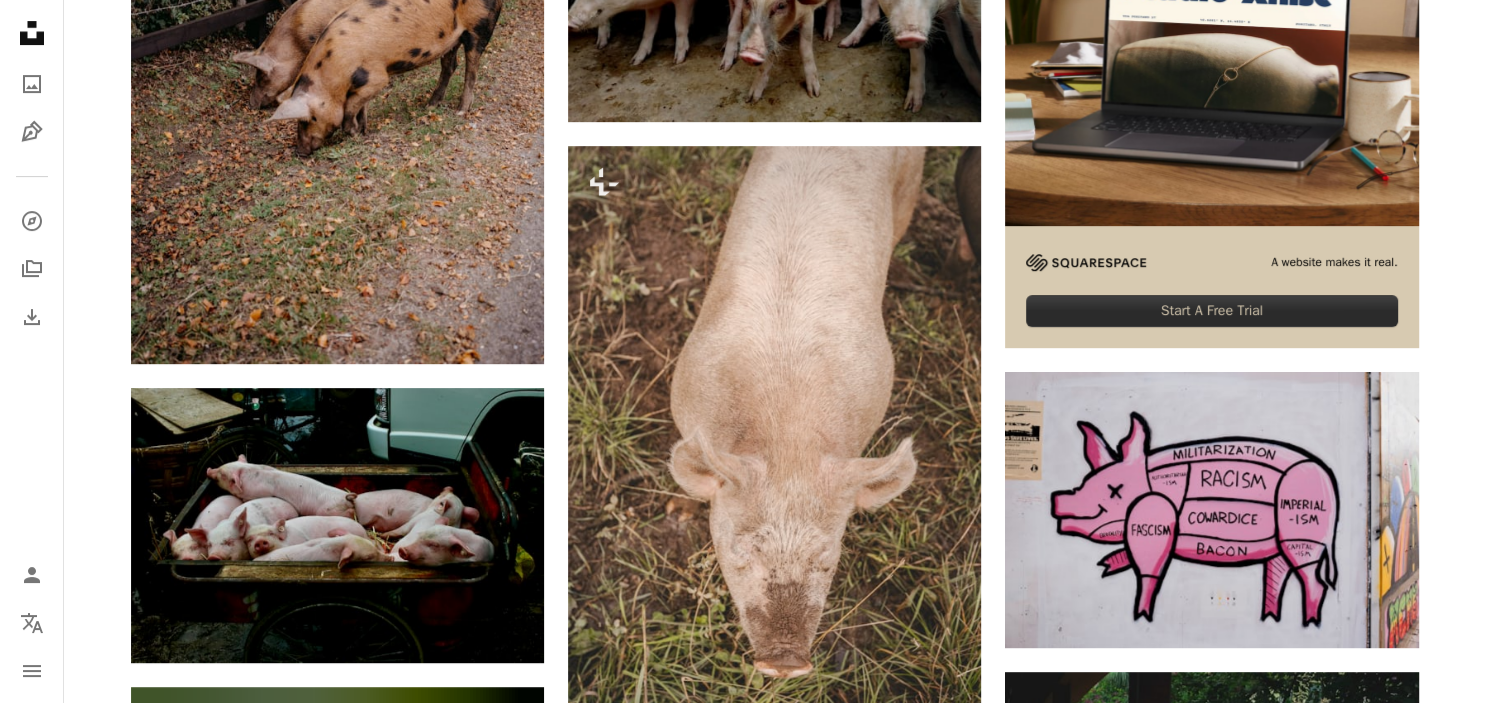 scroll, scrollTop: 0, scrollLeft: 0, axis: both 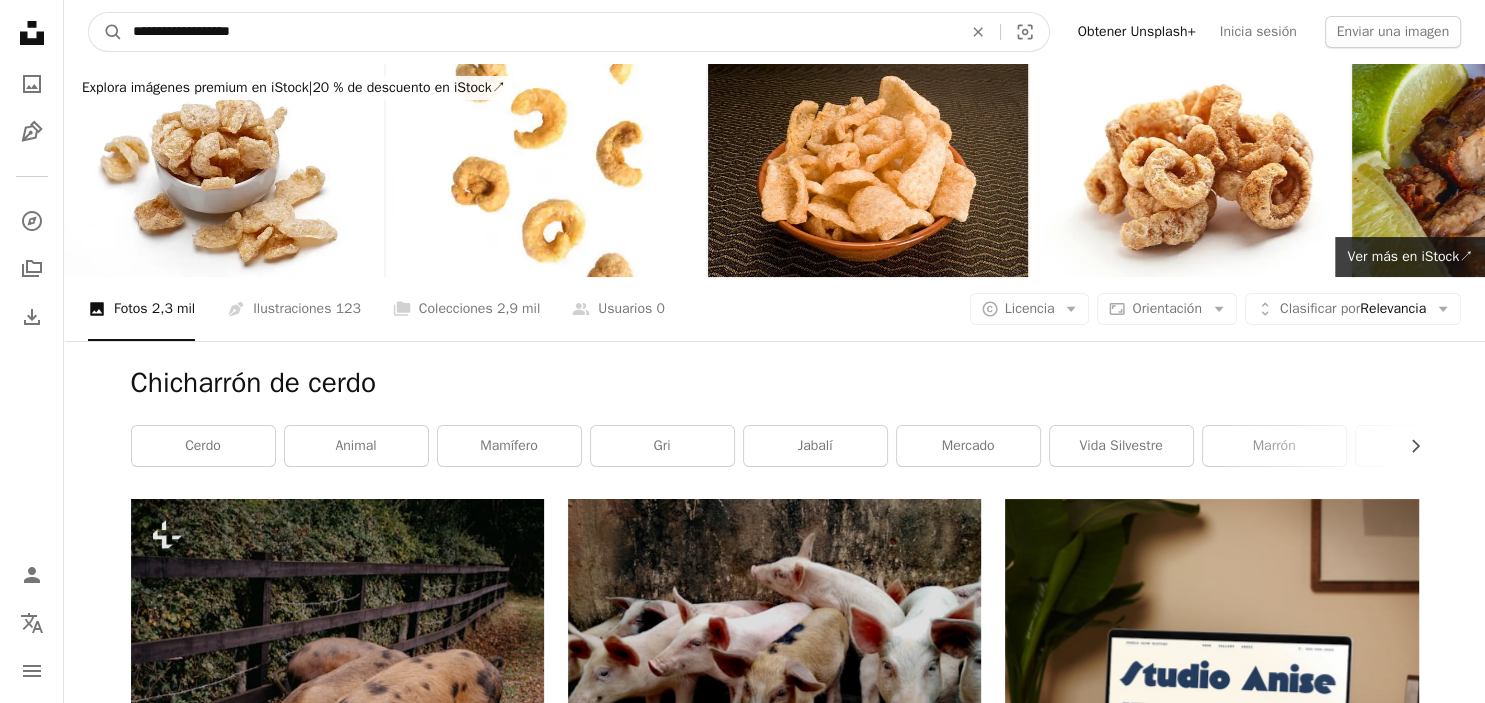drag, startPoint x: 134, startPoint y: 32, endPoint x: 316, endPoint y: 19, distance: 182.4637 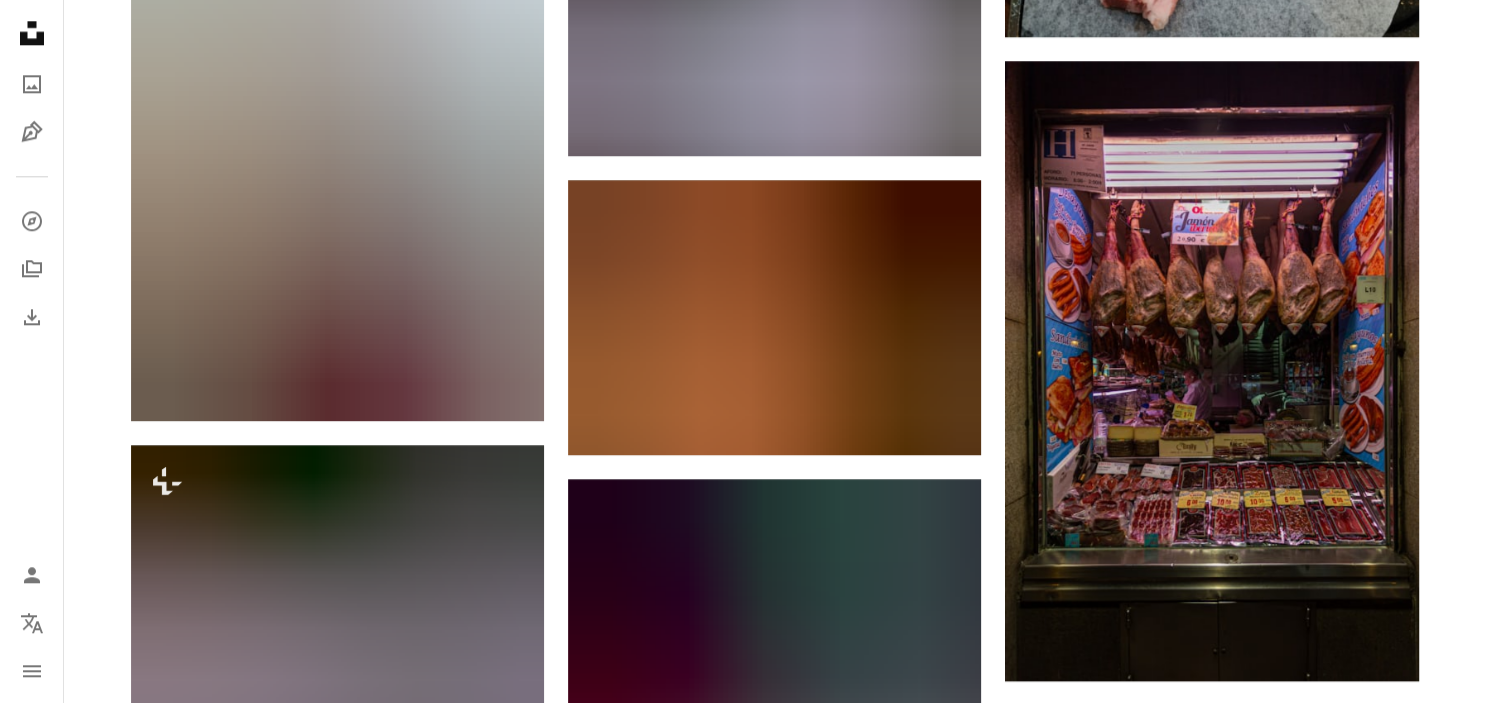 scroll, scrollTop: 2204, scrollLeft: 0, axis: vertical 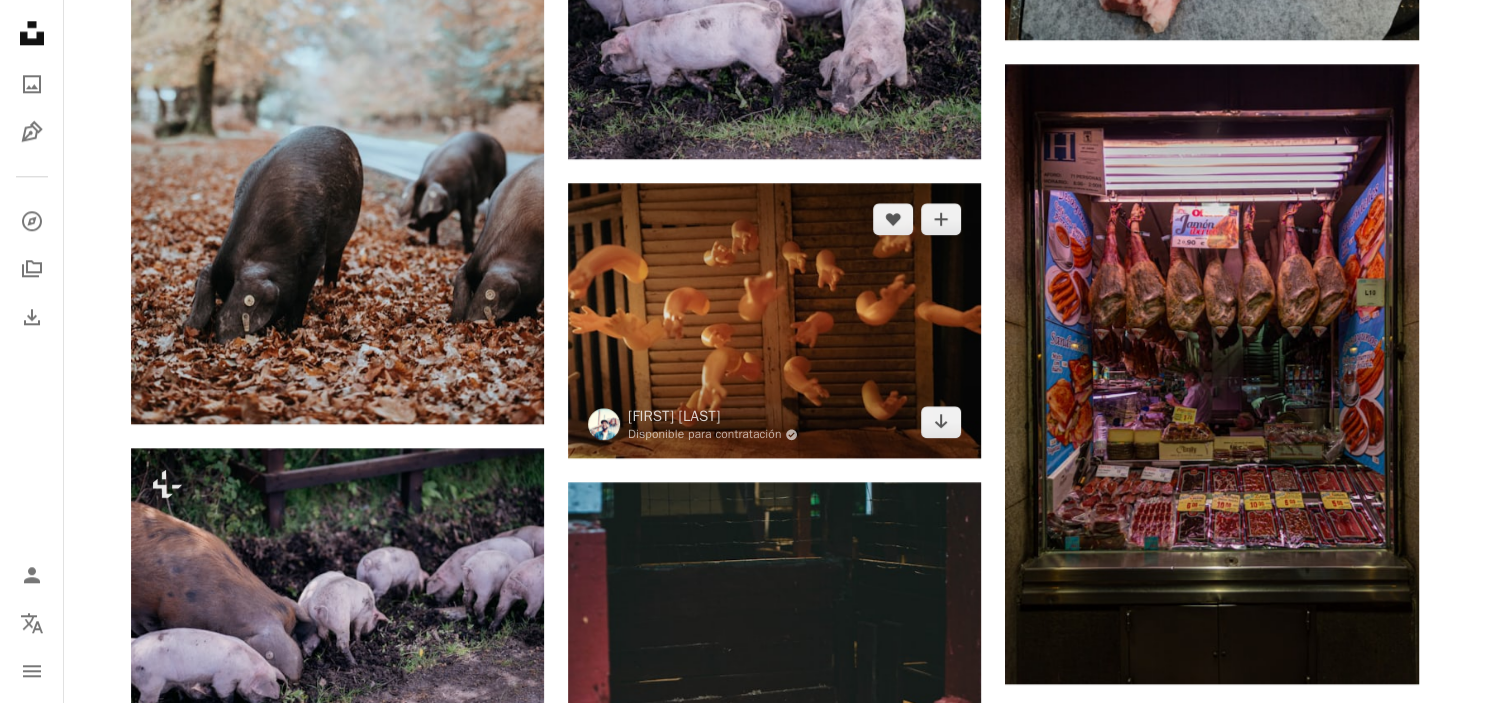 click at bounding box center [774, 320] 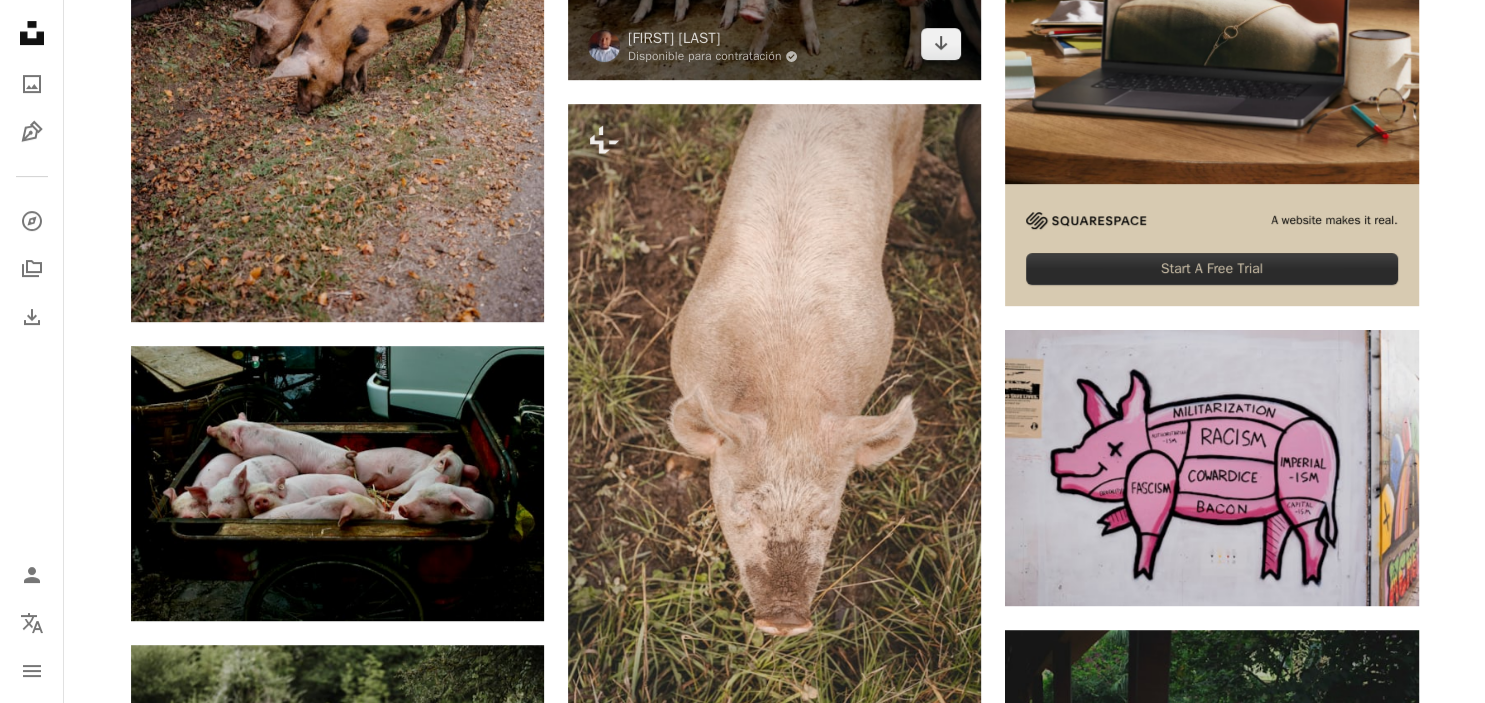 scroll, scrollTop: 694, scrollLeft: 0, axis: vertical 